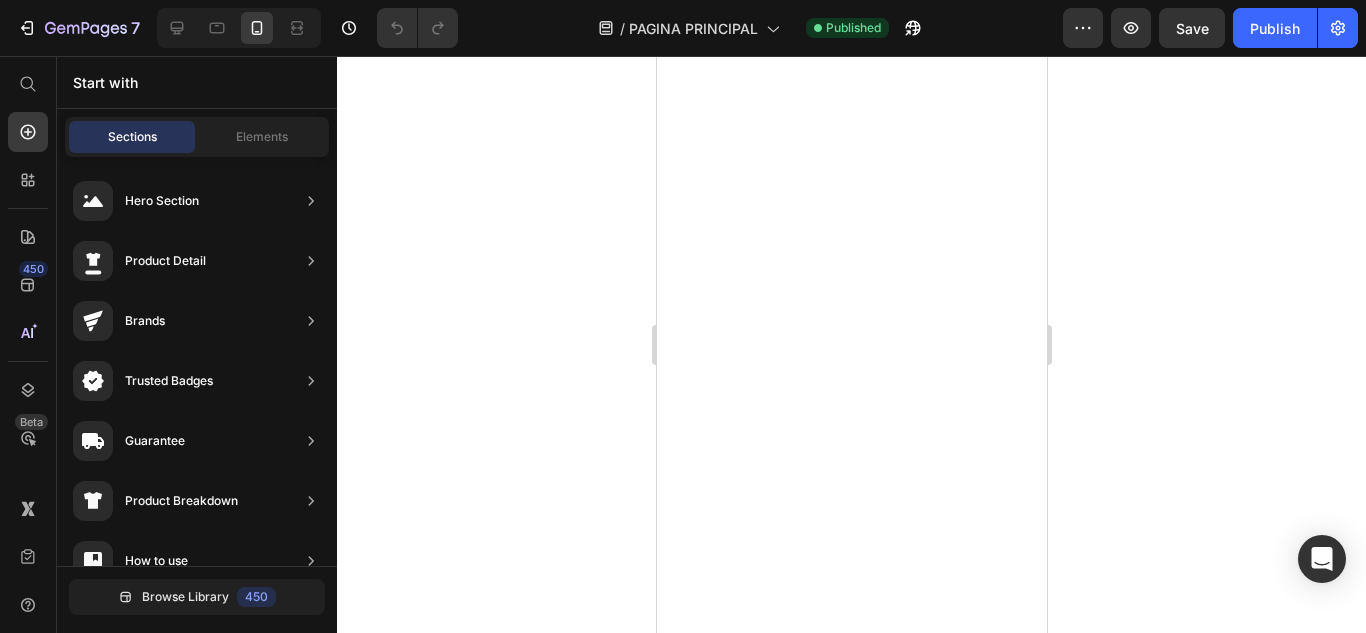 scroll, scrollTop: 0, scrollLeft: 0, axis: both 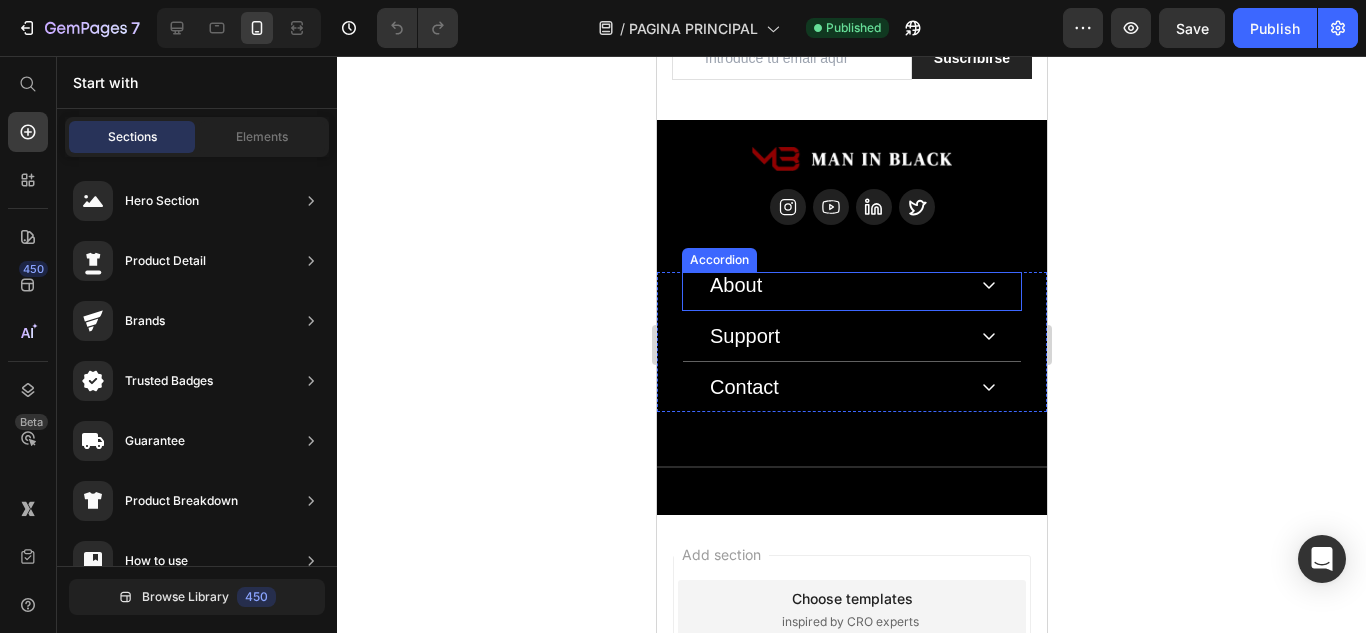 click 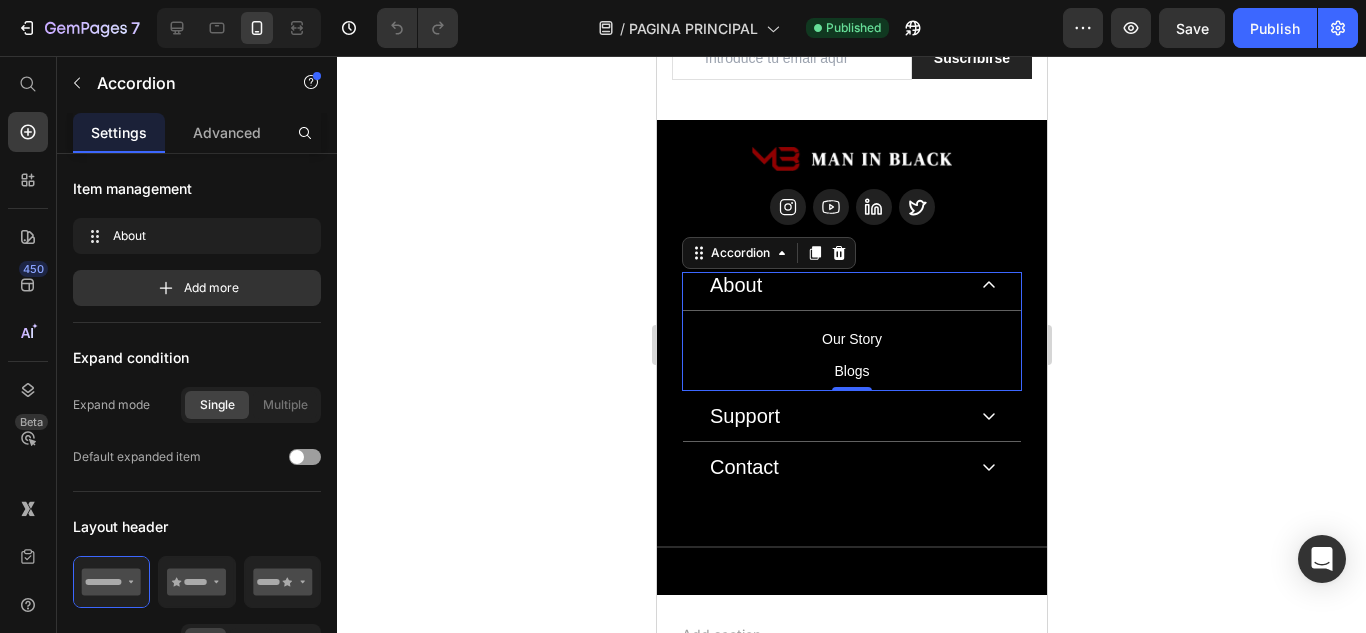 click 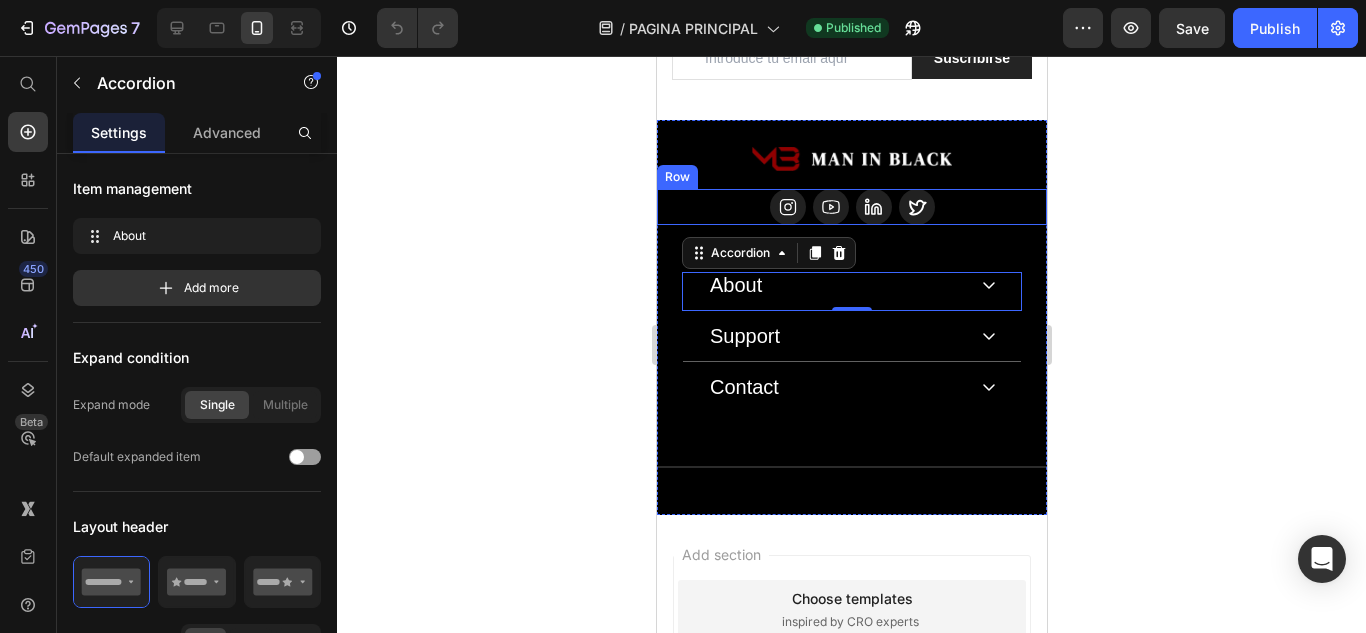 click 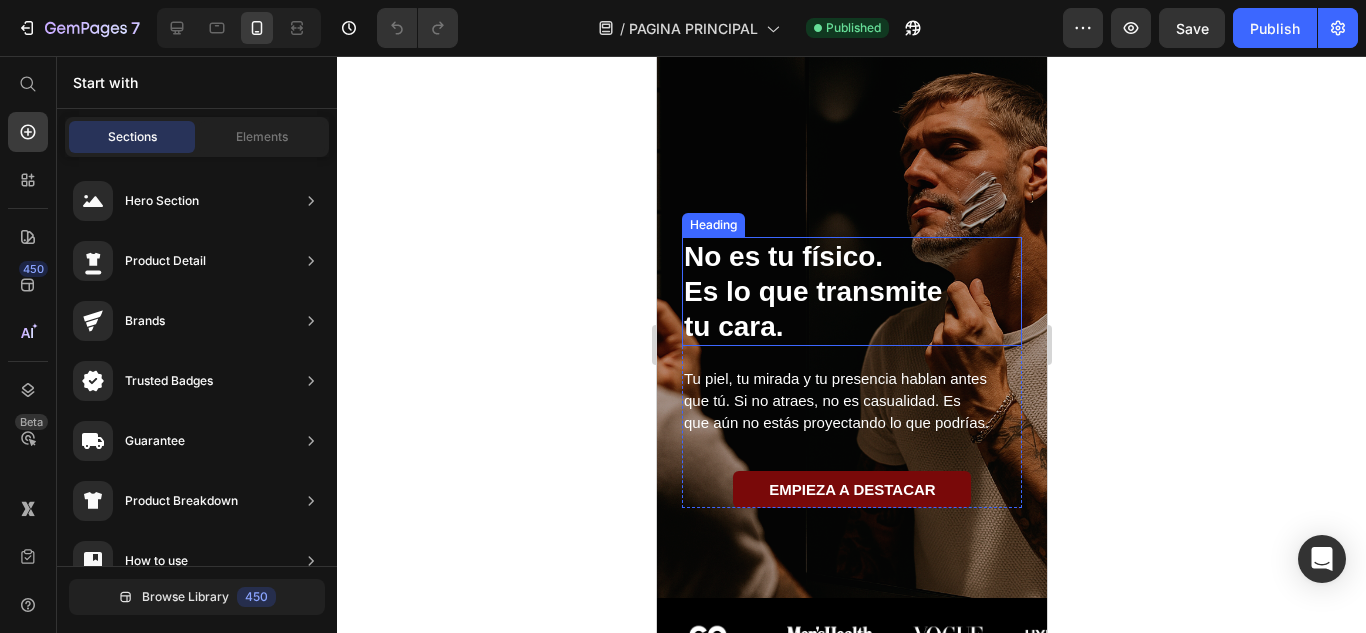 scroll, scrollTop: 0, scrollLeft: 0, axis: both 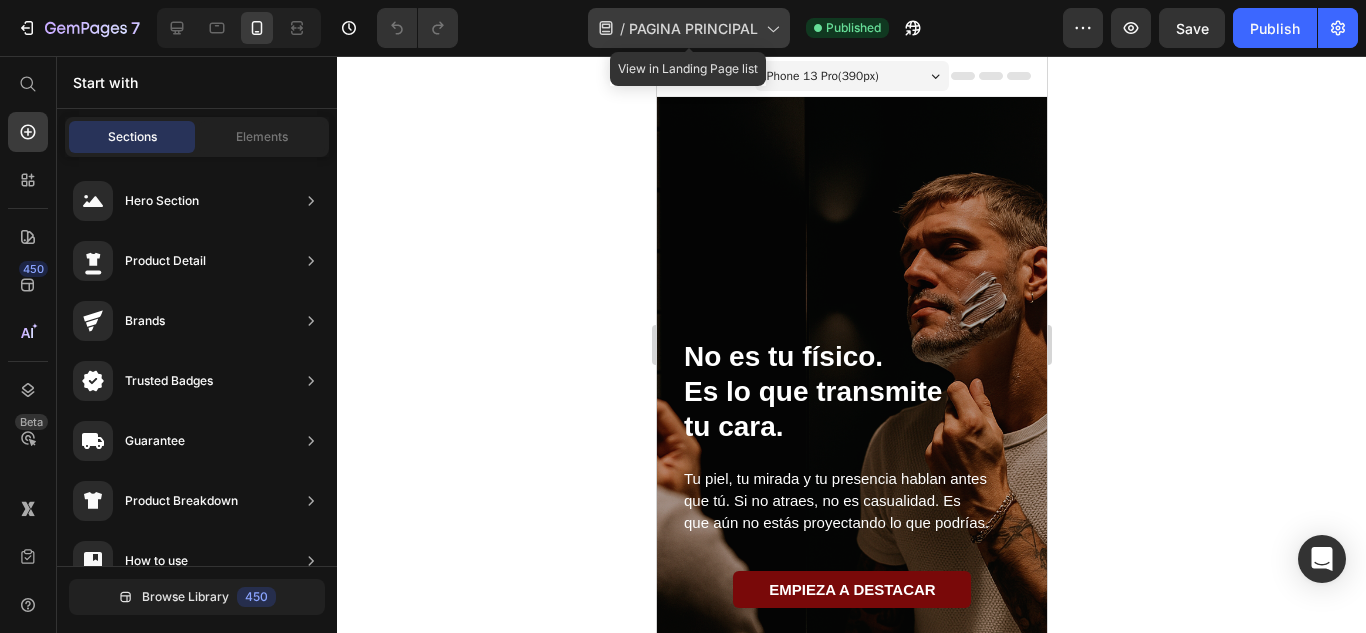 click on "PAGINA PRINCIPAL" at bounding box center [693, 28] 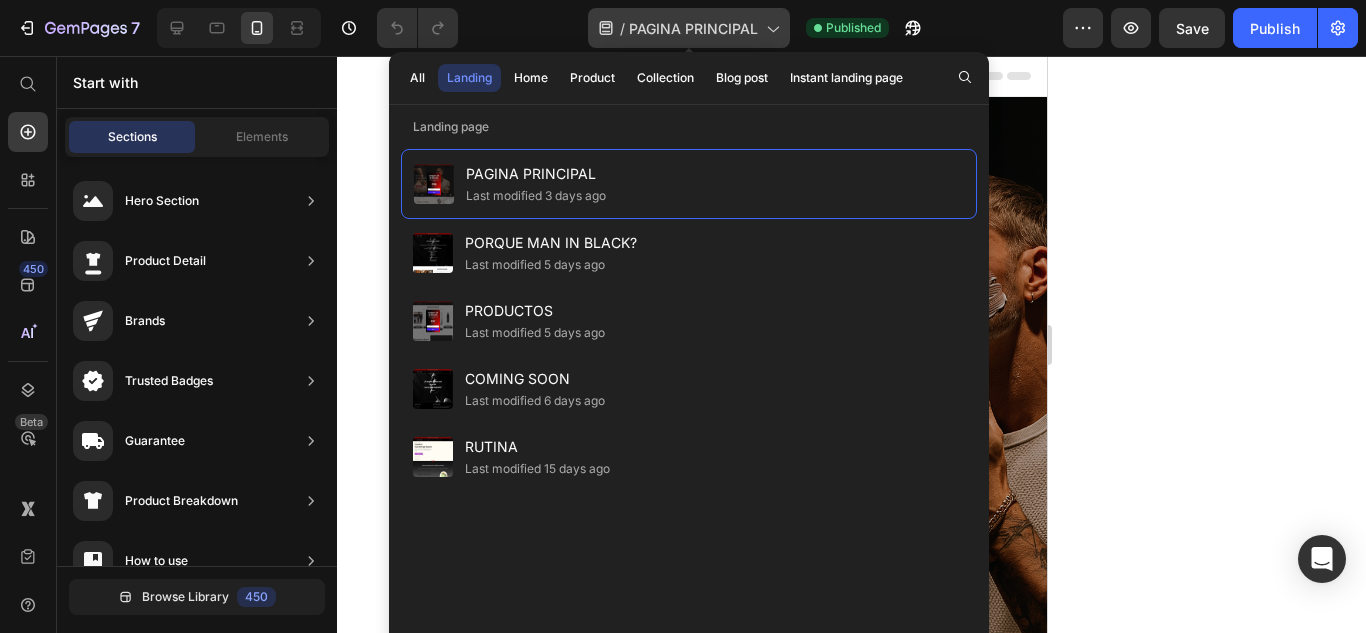 click on "PAGINA PRINCIPAL" at bounding box center [693, 28] 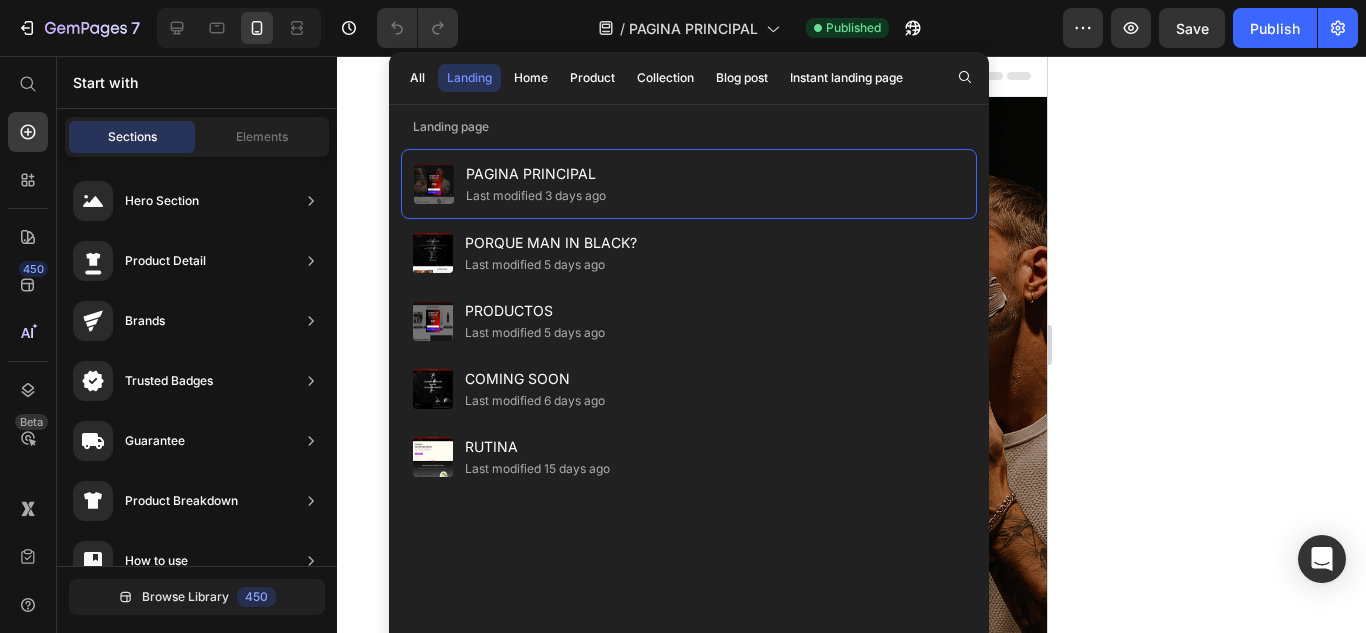 click 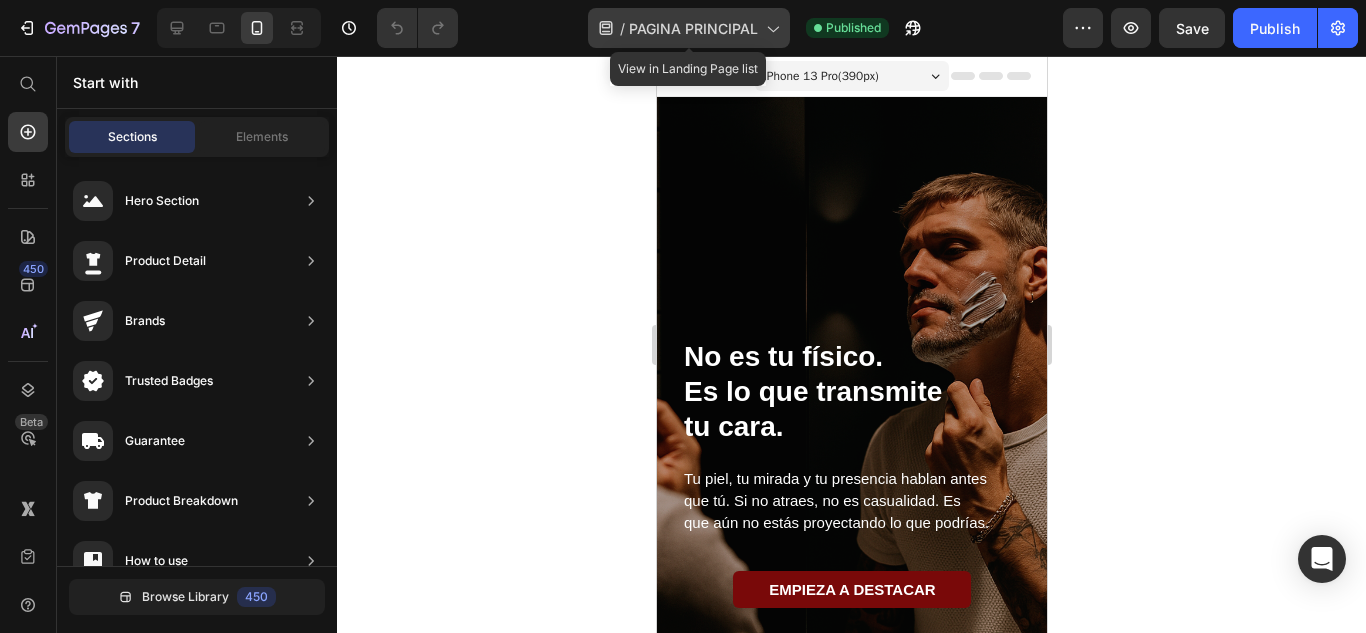 click on "PAGINA PRINCIPAL" at bounding box center [693, 28] 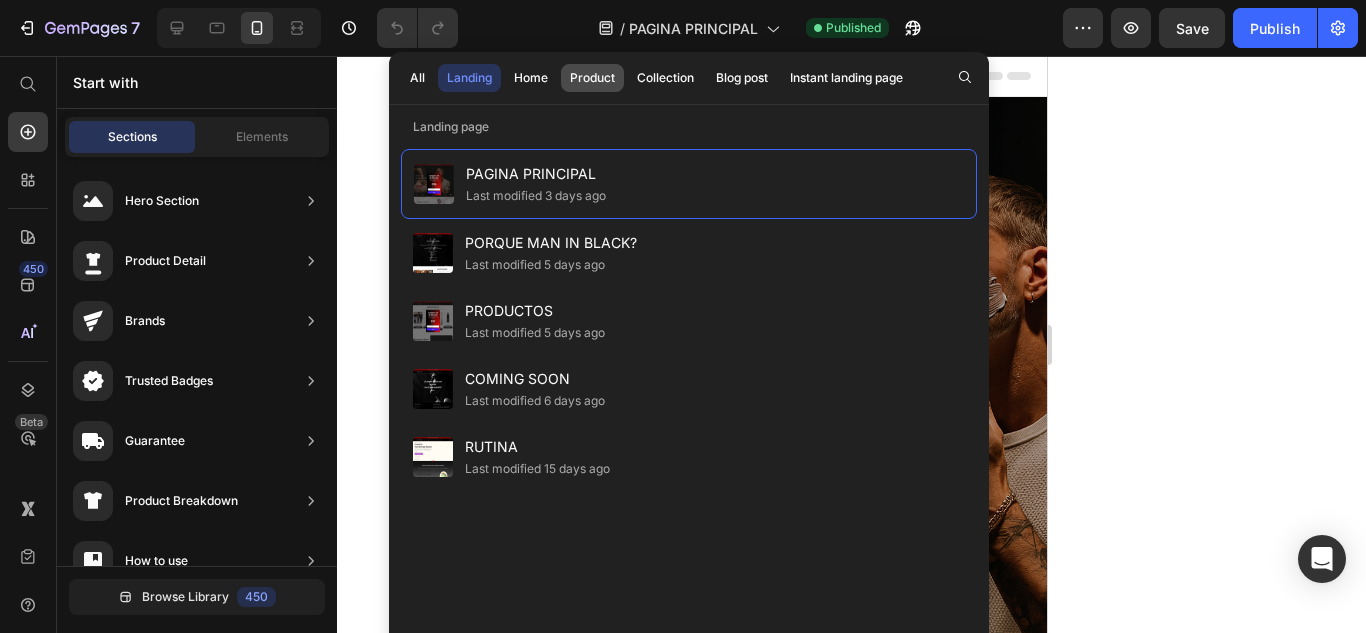 click on "Product" at bounding box center [592, 78] 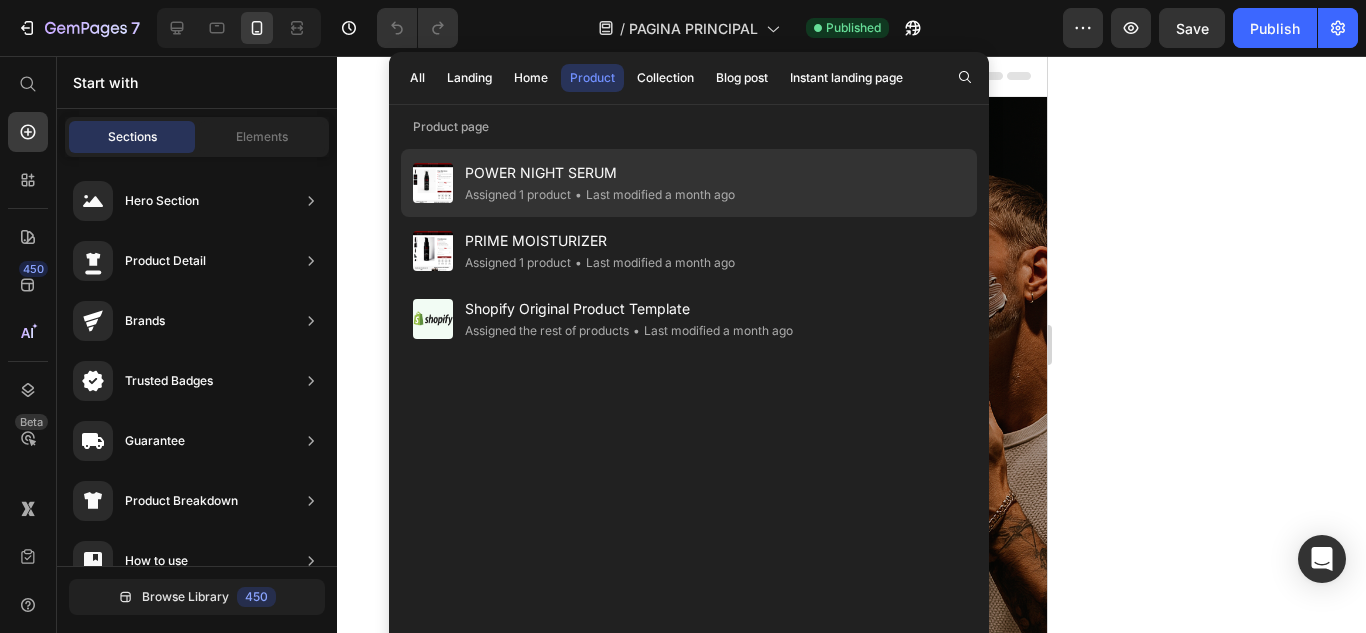 click on "POWER NIGHT SERUM" at bounding box center [600, 173] 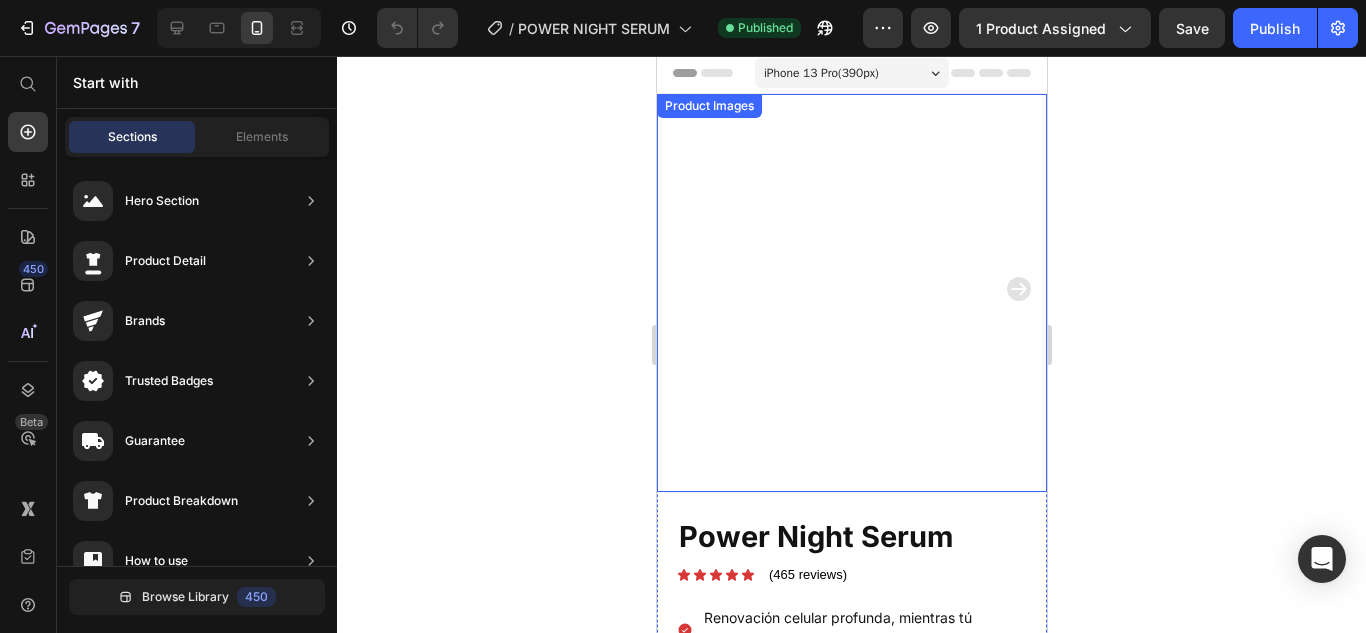 scroll, scrollTop: 0, scrollLeft: 0, axis: both 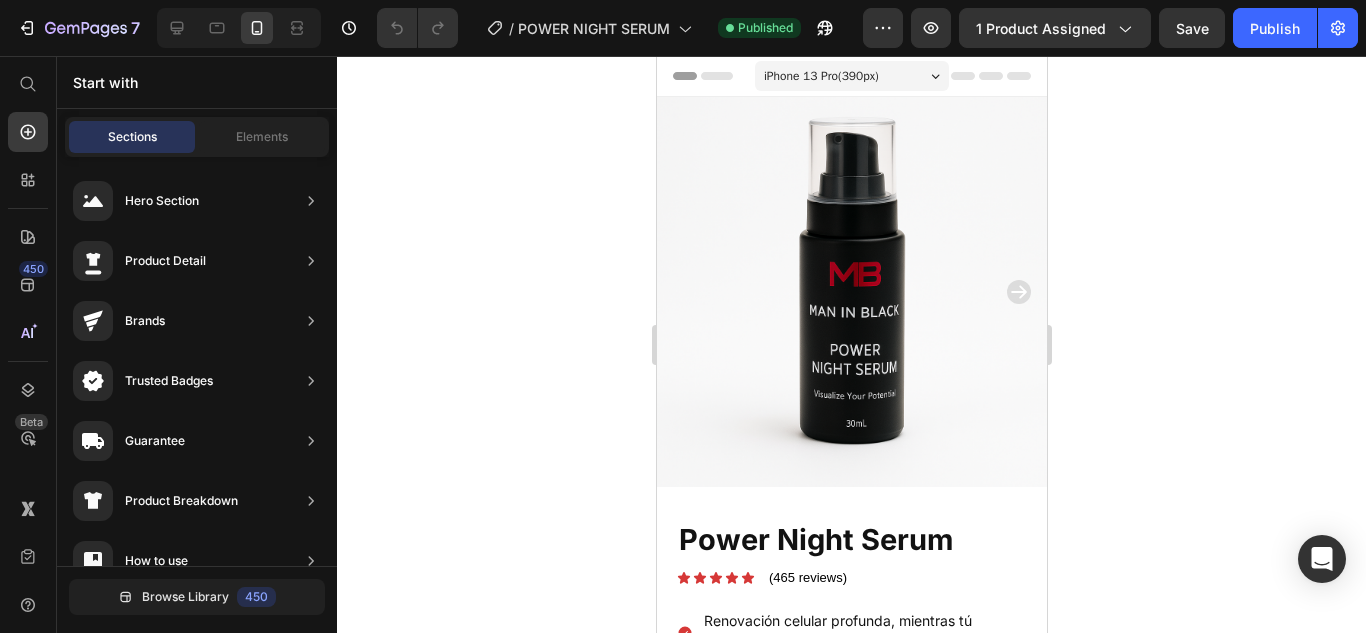 click 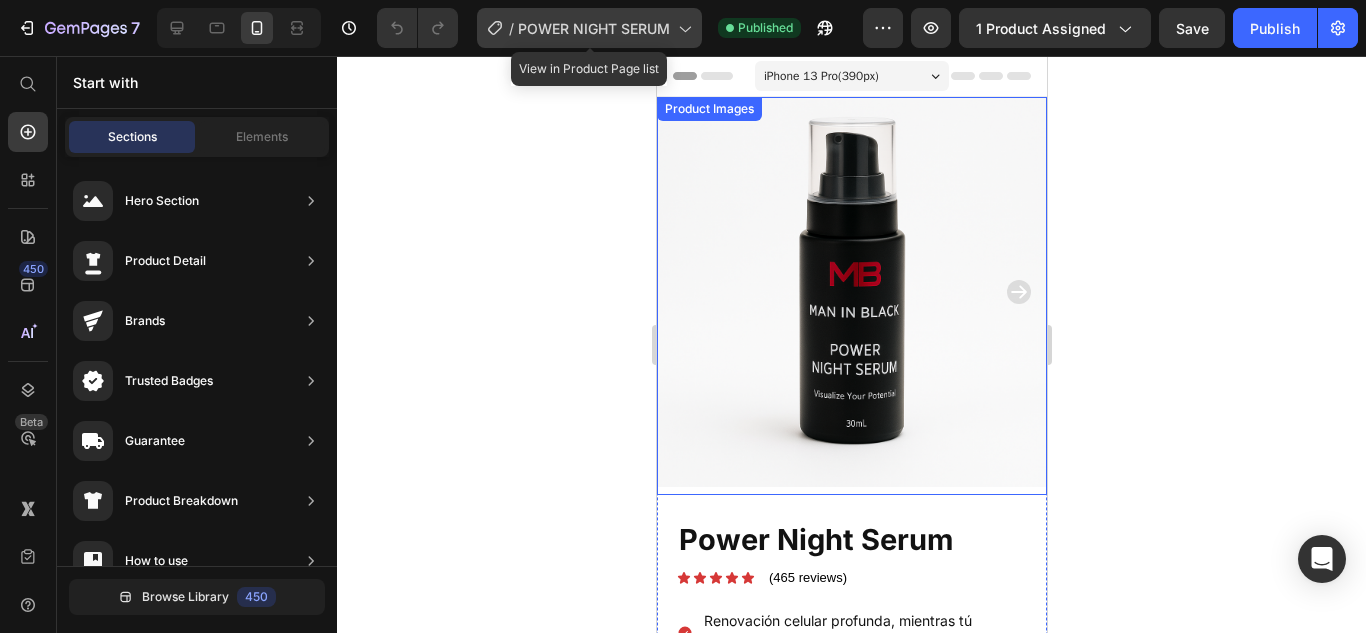 click on "POWER NIGHT SERUM" at bounding box center [594, 28] 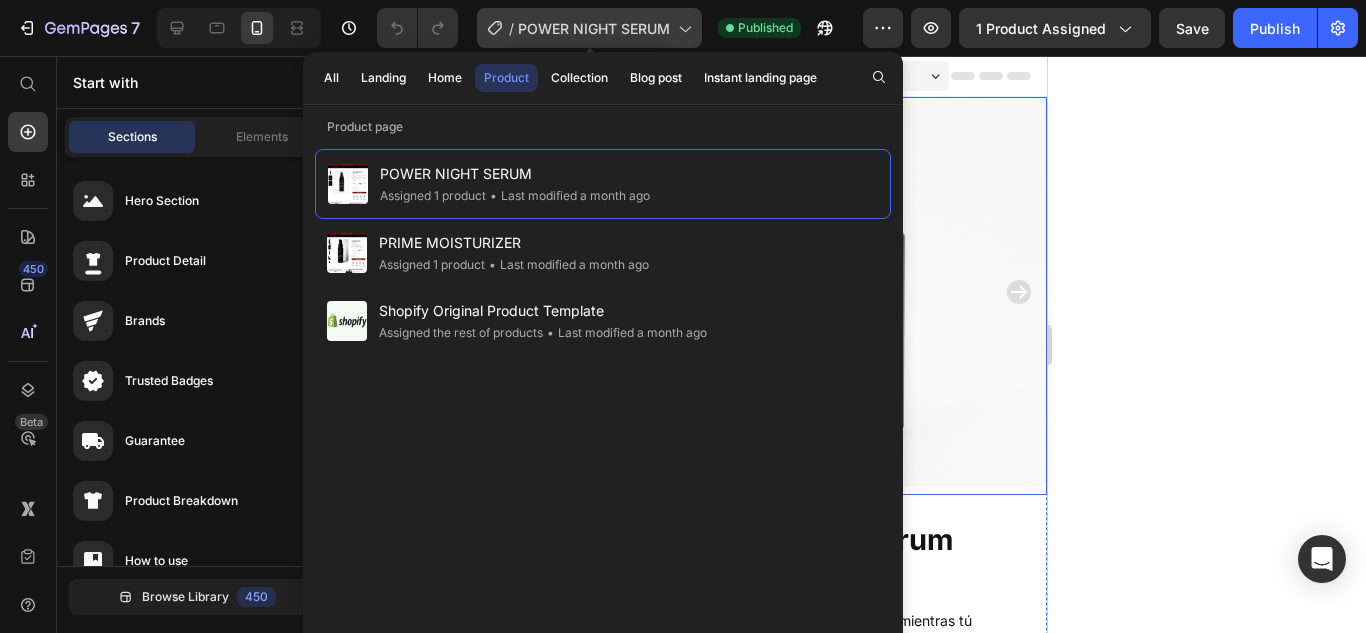click on "POWER NIGHT SERUM" at bounding box center (594, 28) 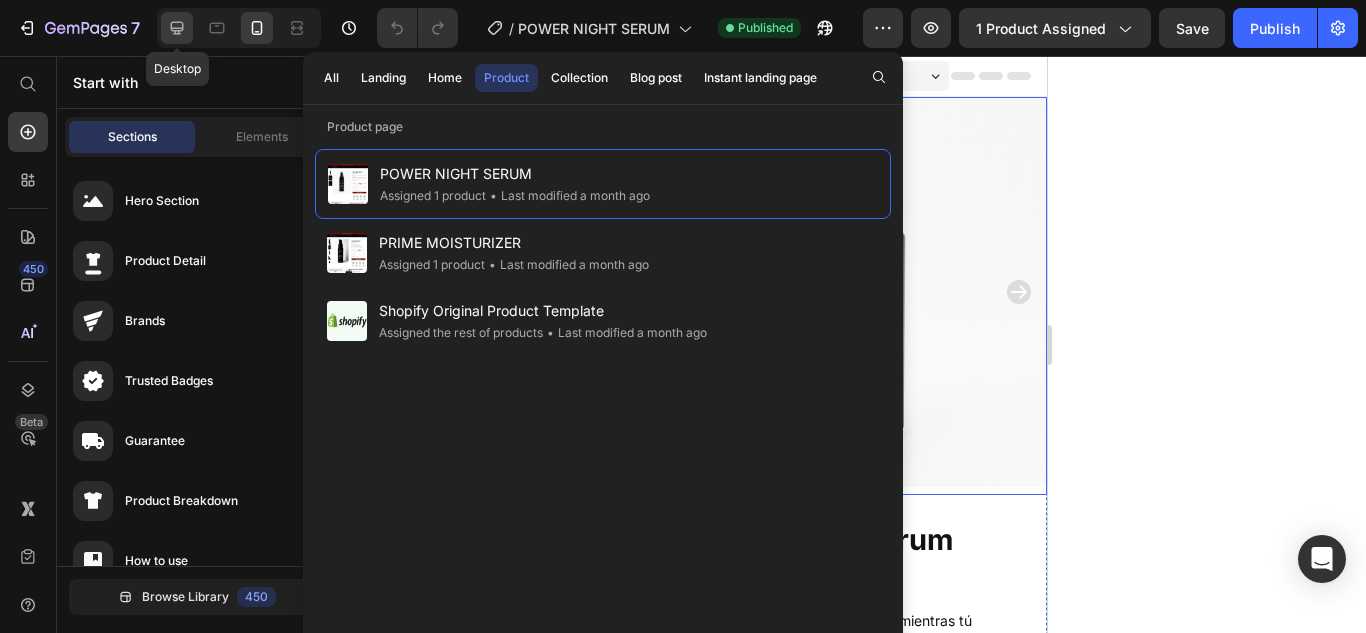 click 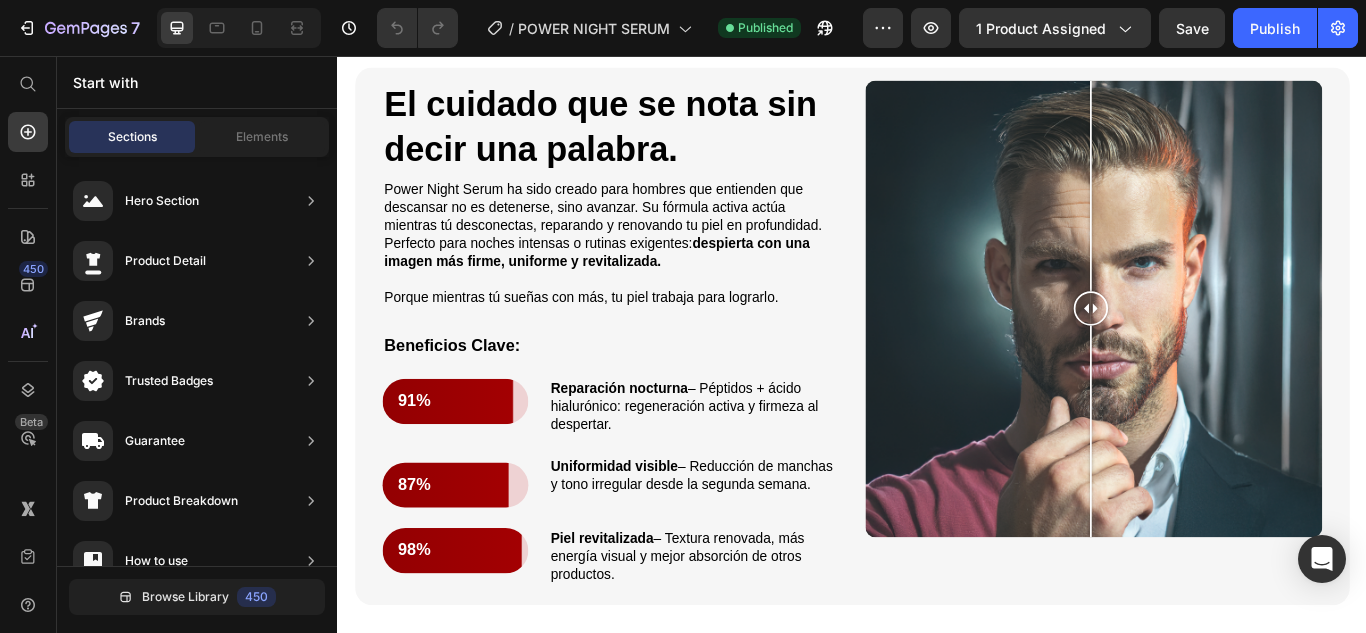 scroll, scrollTop: 1100, scrollLeft: 0, axis: vertical 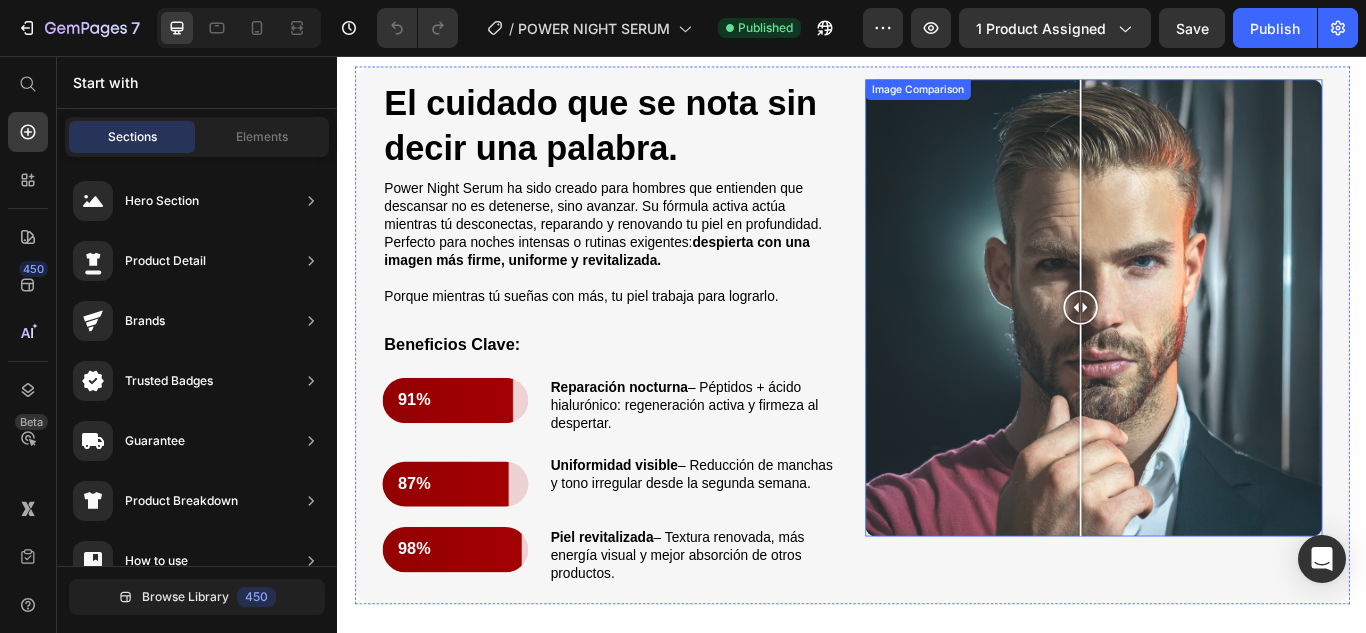 drag, startPoint x: 1189, startPoint y: 363, endPoint x: 1197, endPoint y: 506, distance: 143.2236 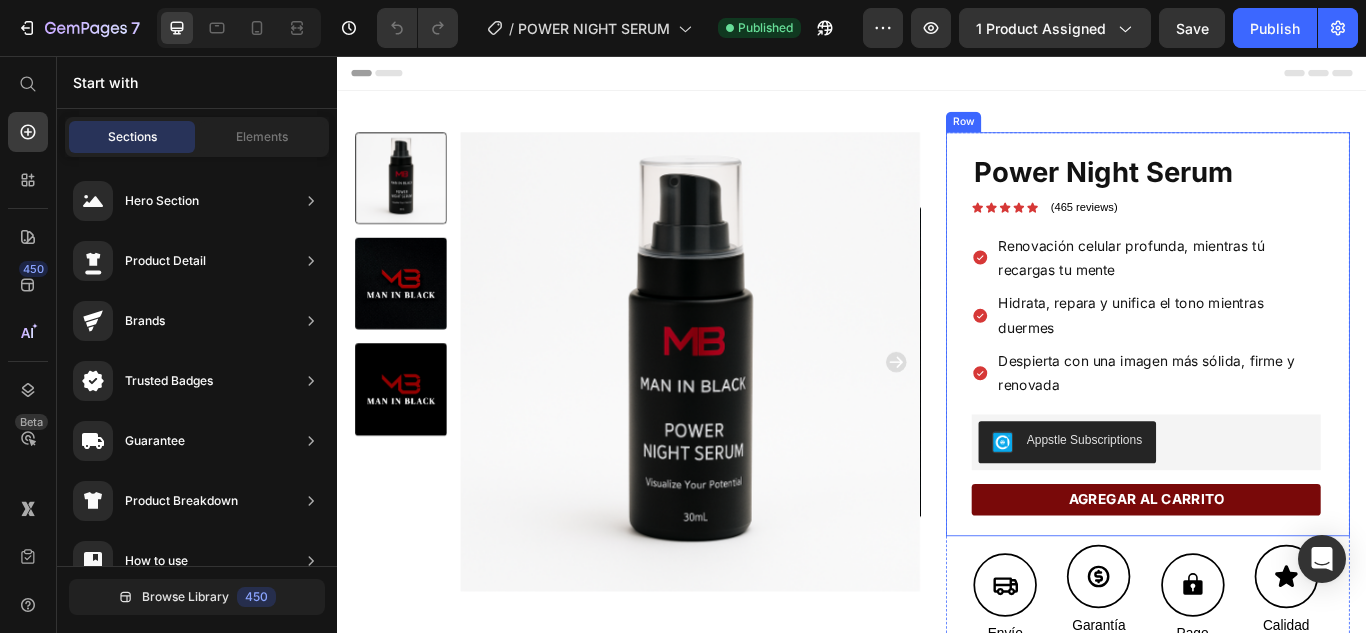 scroll, scrollTop: 100, scrollLeft: 0, axis: vertical 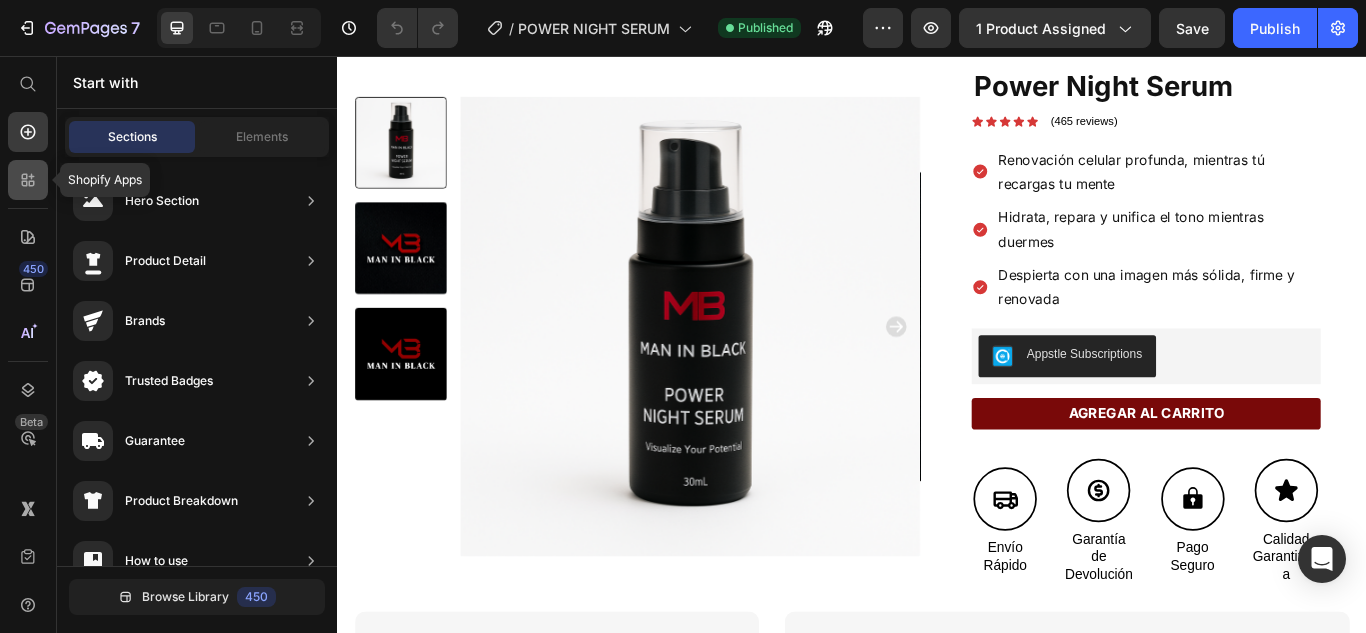 click 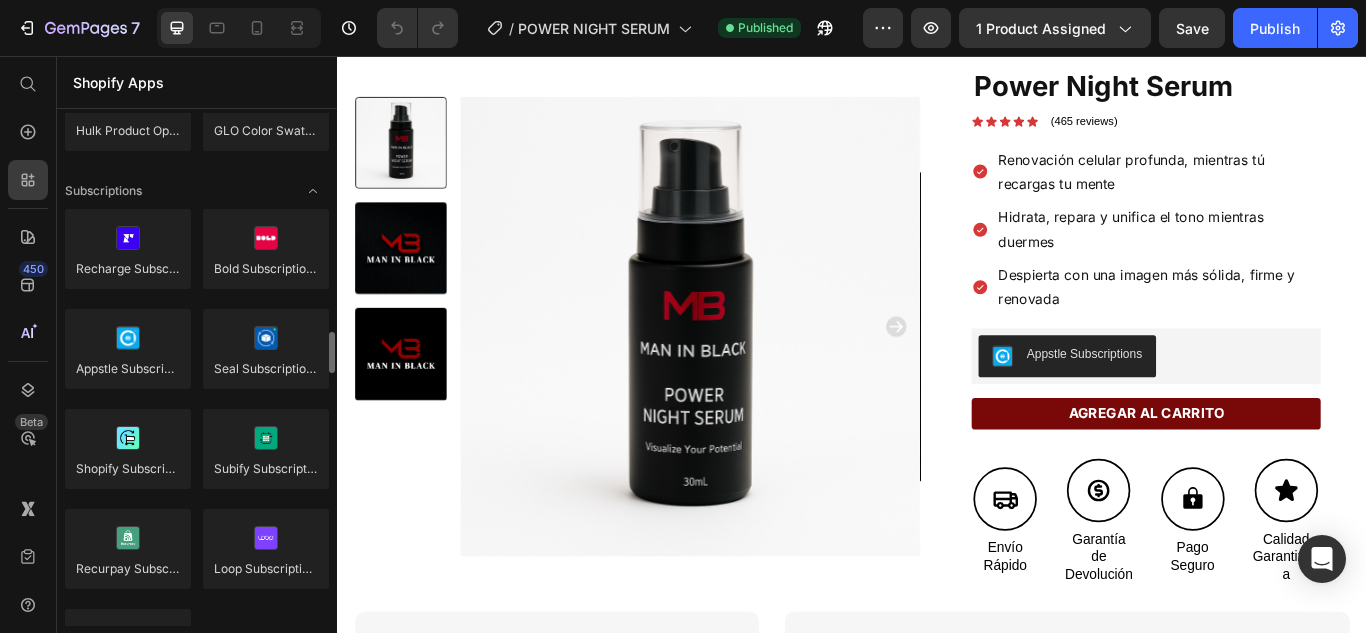 scroll, scrollTop: 2800, scrollLeft: 0, axis: vertical 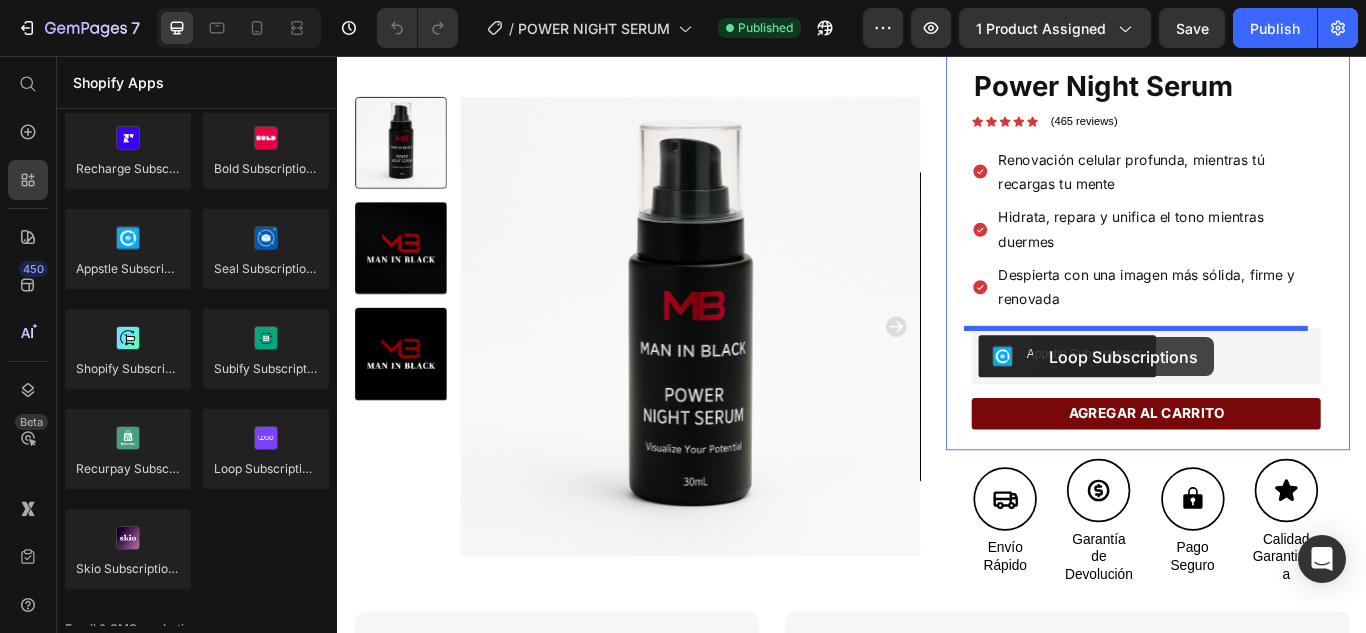 drag, startPoint x: 648, startPoint y: 501, endPoint x: 1147, endPoint y: 383, distance: 512.76215 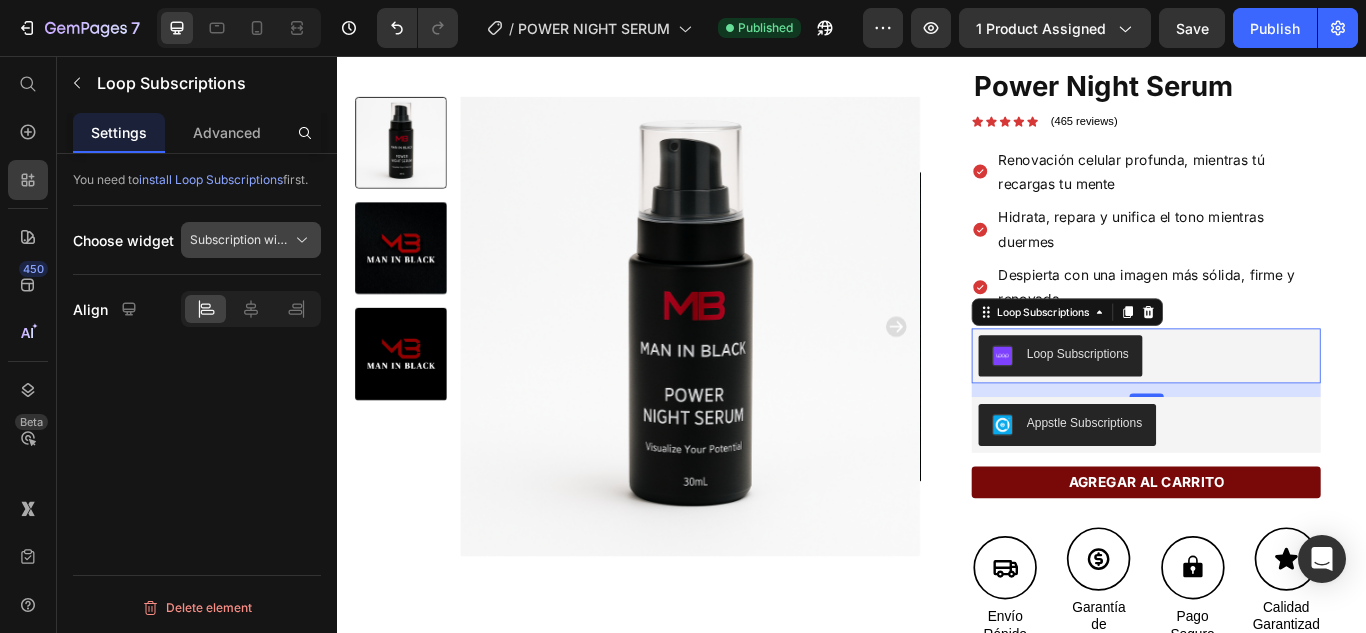 click on "Subscription widget" at bounding box center (239, 240) 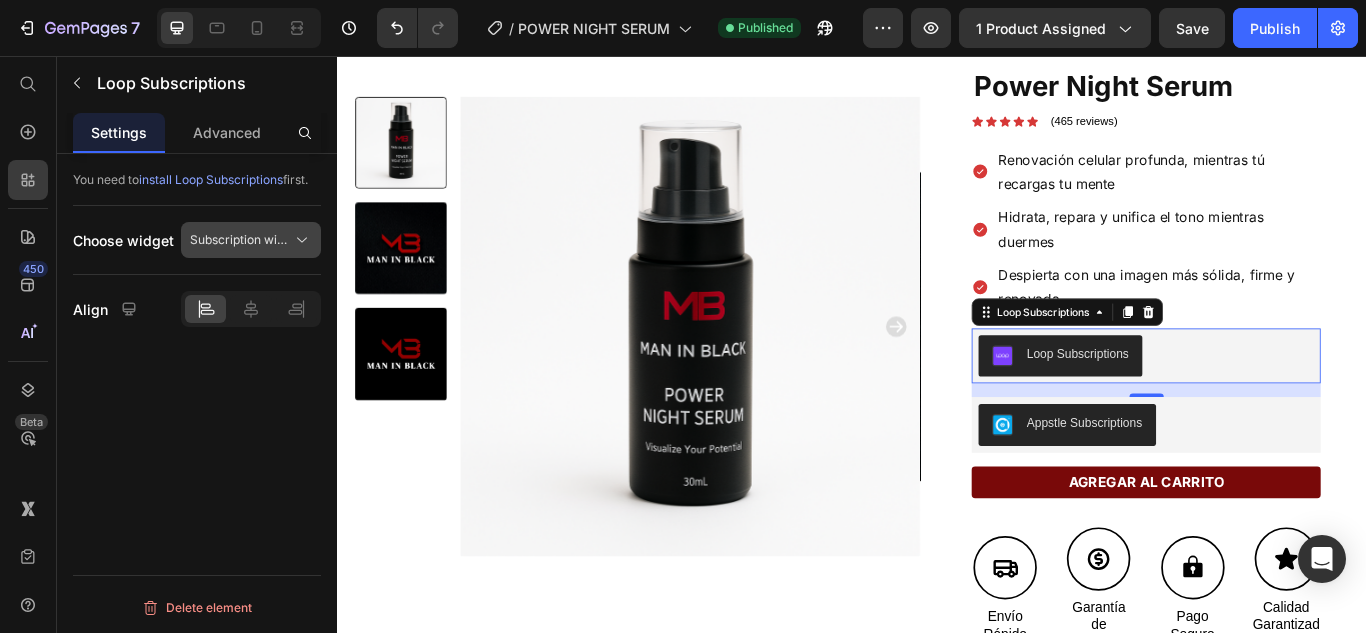click on "Subscription widget" at bounding box center [251, 240] 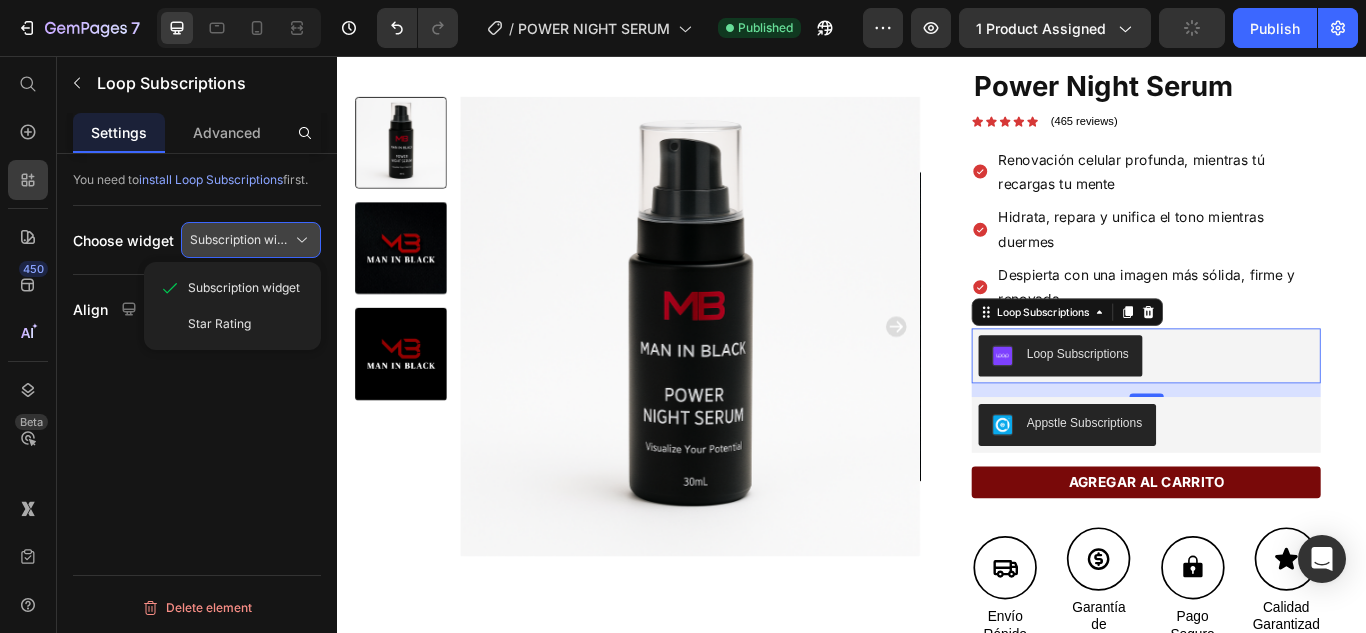 click 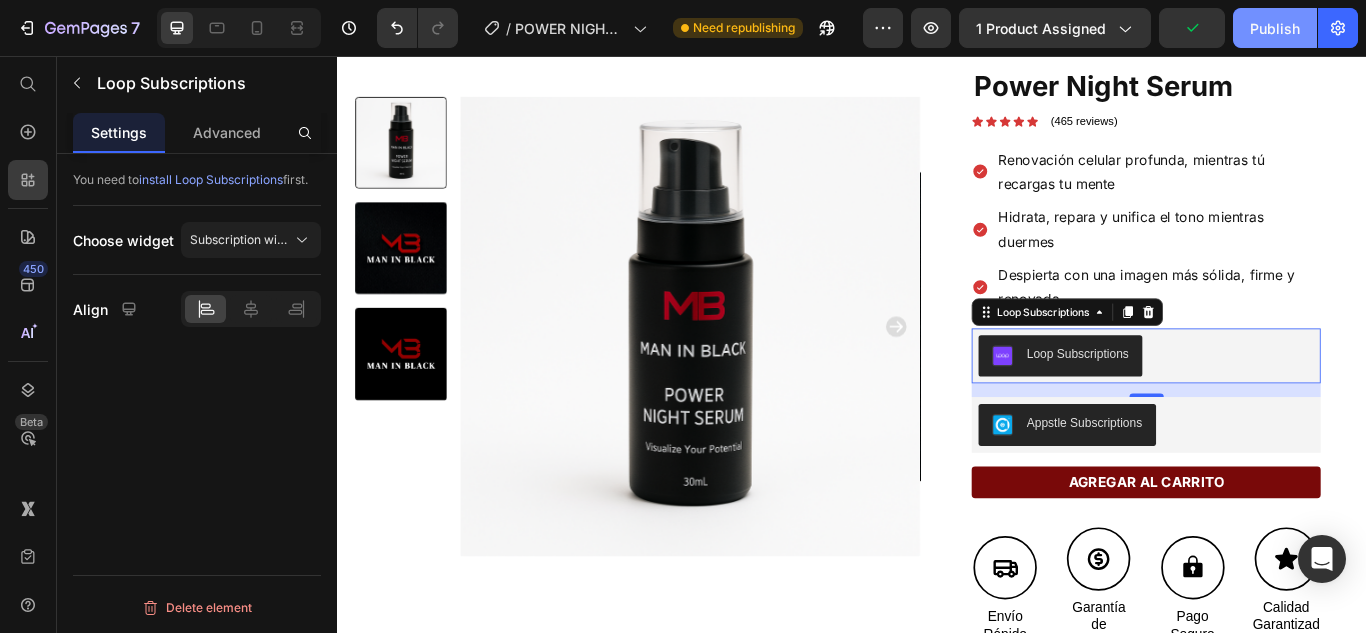 drag, startPoint x: 1272, startPoint y: 35, endPoint x: 1047, endPoint y: 4, distance: 227.12552 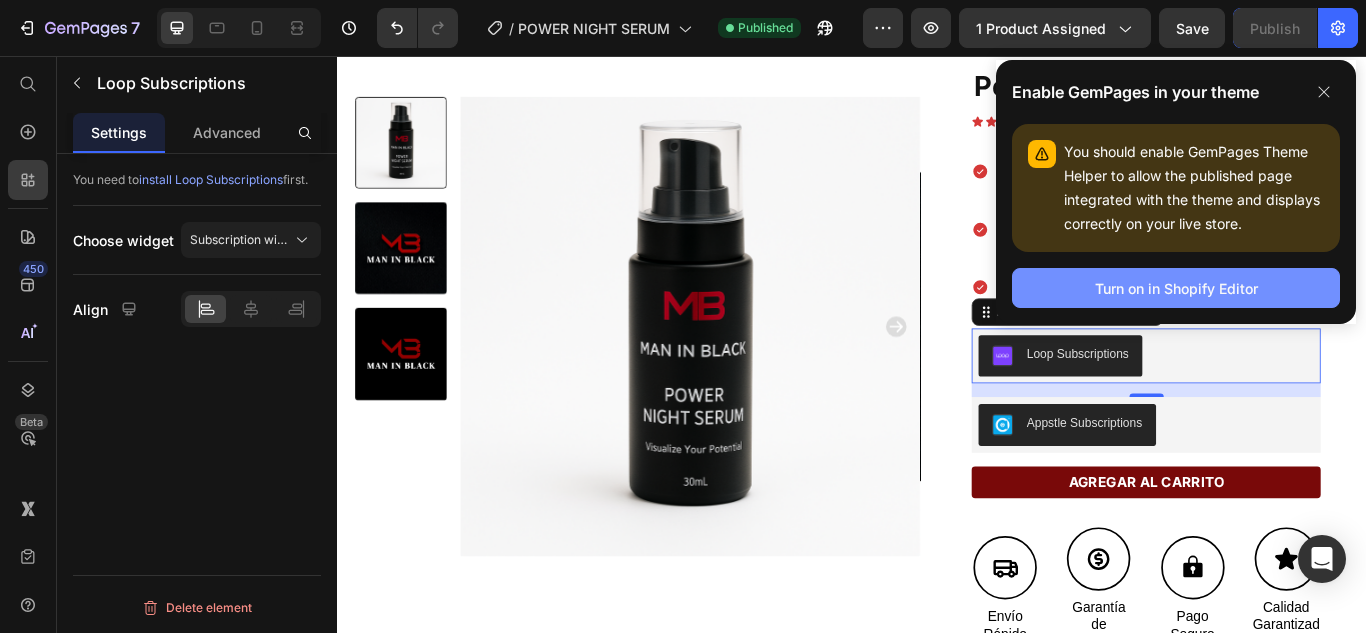 click on "Turn on in Shopify Editor" at bounding box center [1176, 288] 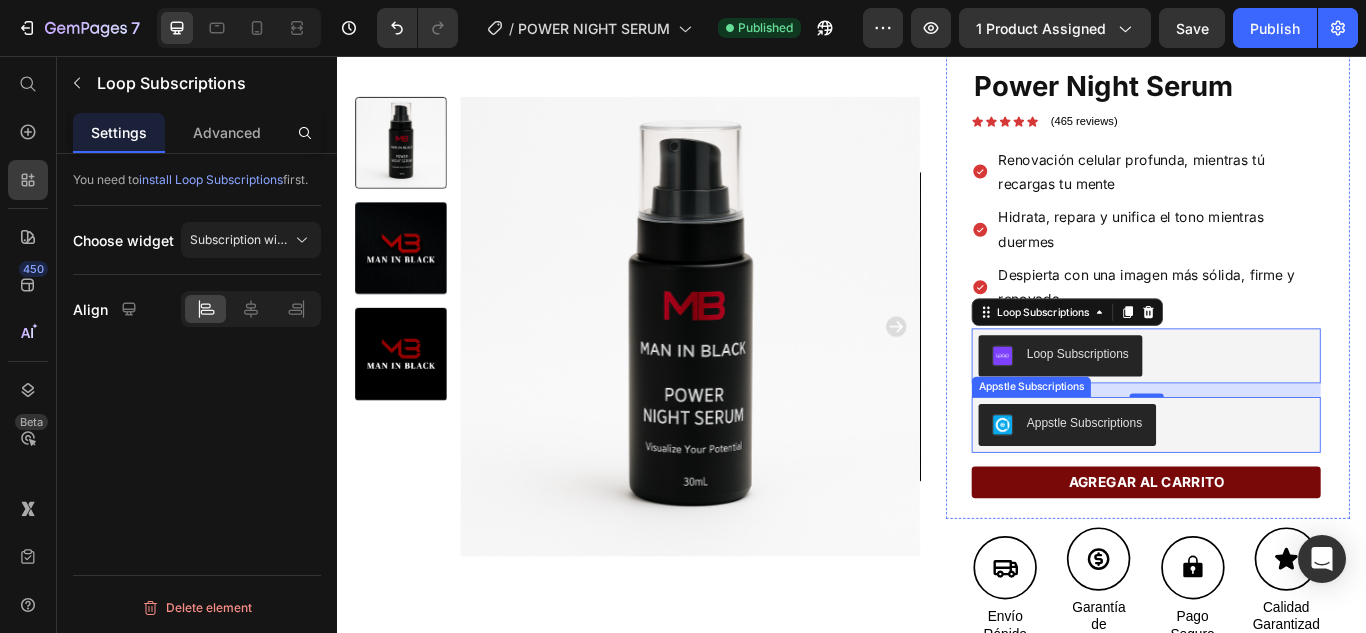 click on "Appstle Subscriptions" at bounding box center (1279, 486) 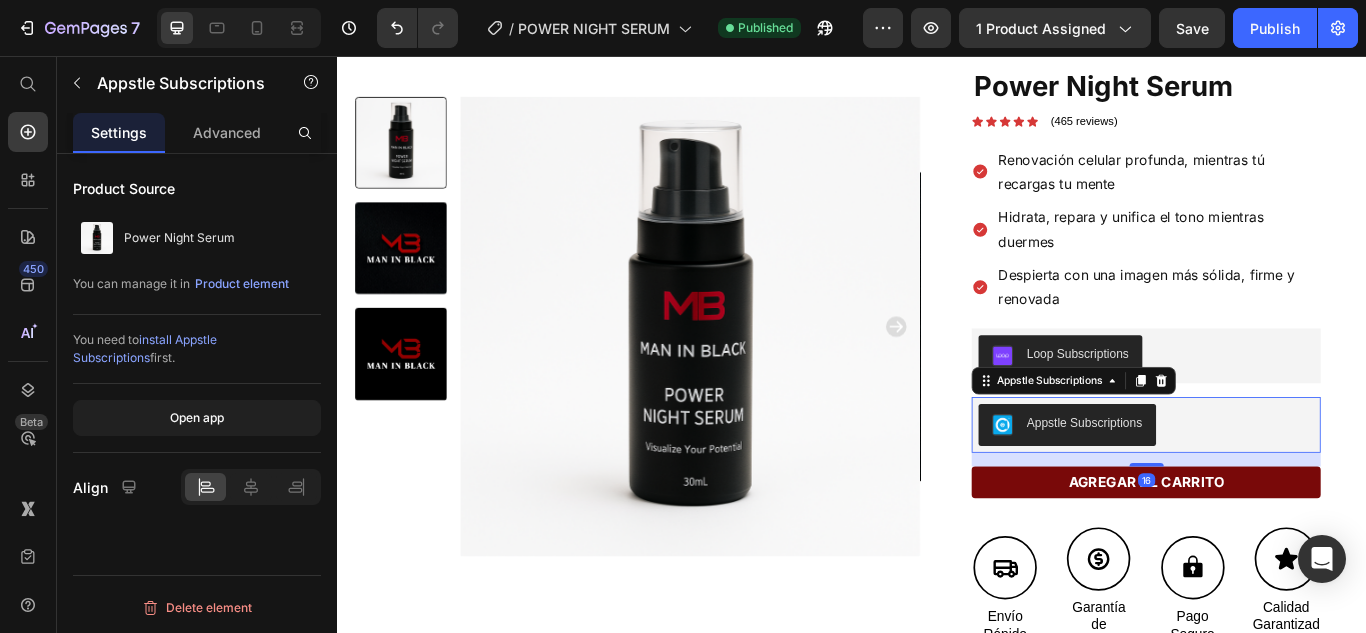 click on "Appstle Subscriptions" at bounding box center (1195, 435) 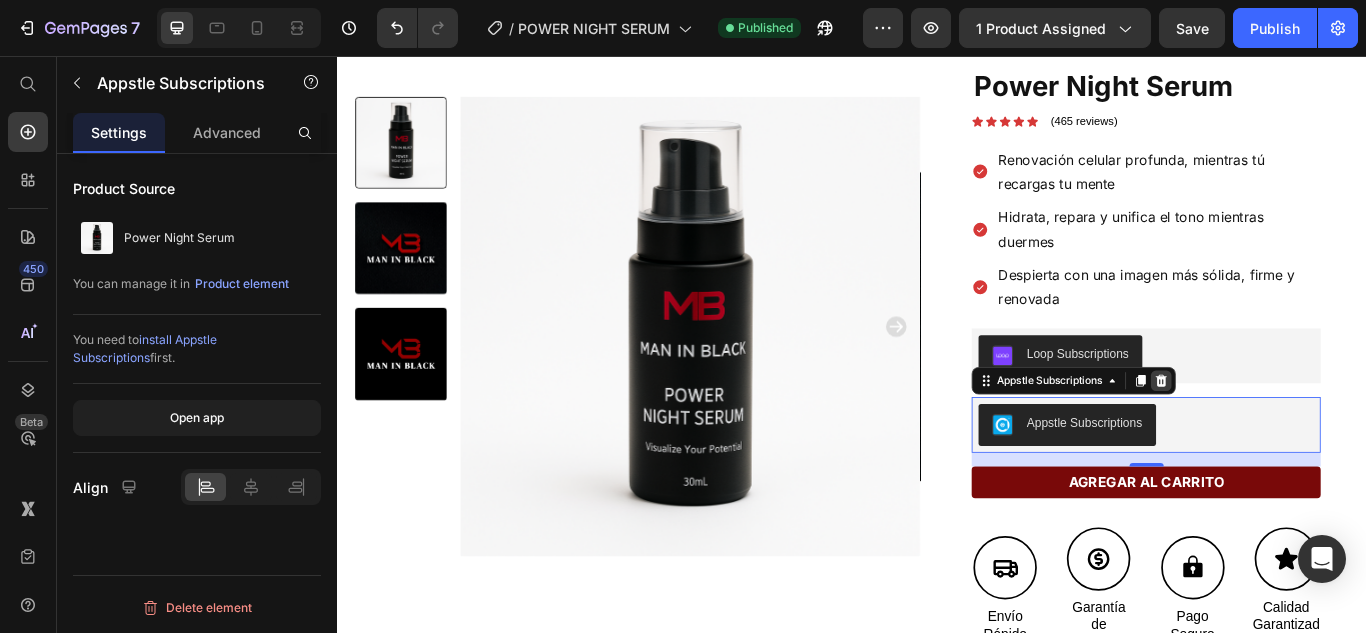 click 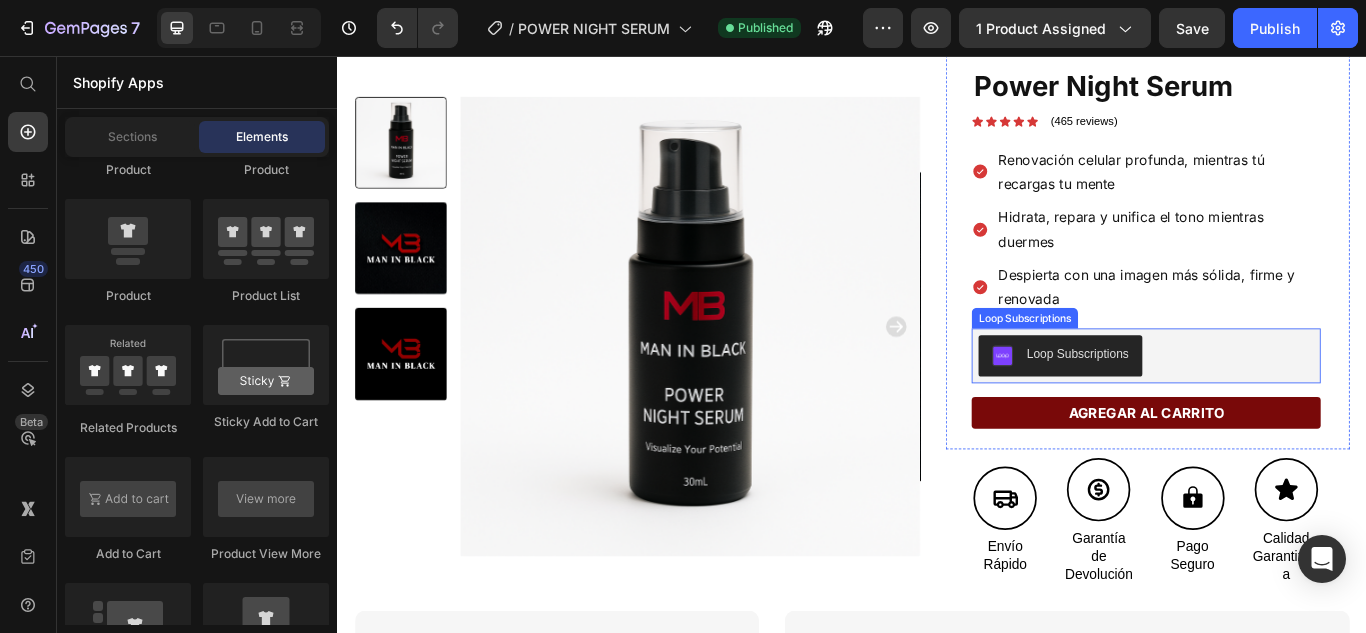 click on "Loop Subscriptions" at bounding box center [1199, 404] 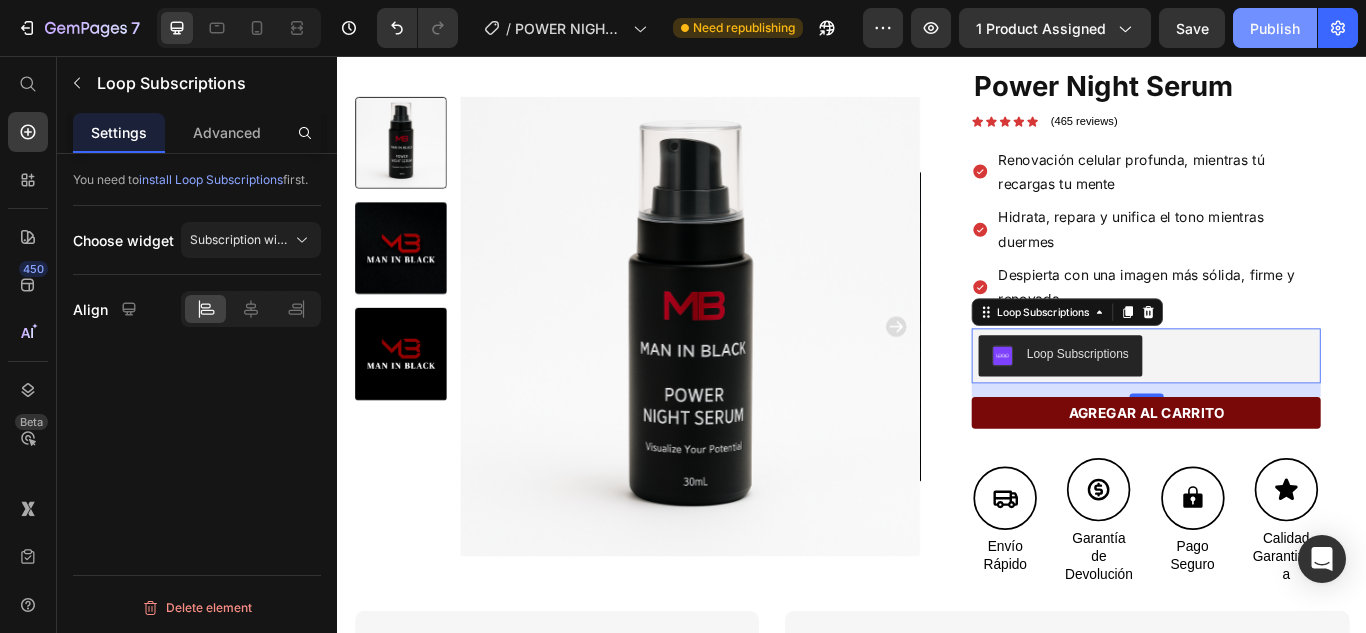 drag, startPoint x: 1297, startPoint y: 32, endPoint x: 966, endPoint y: 43, distance: 331.18274 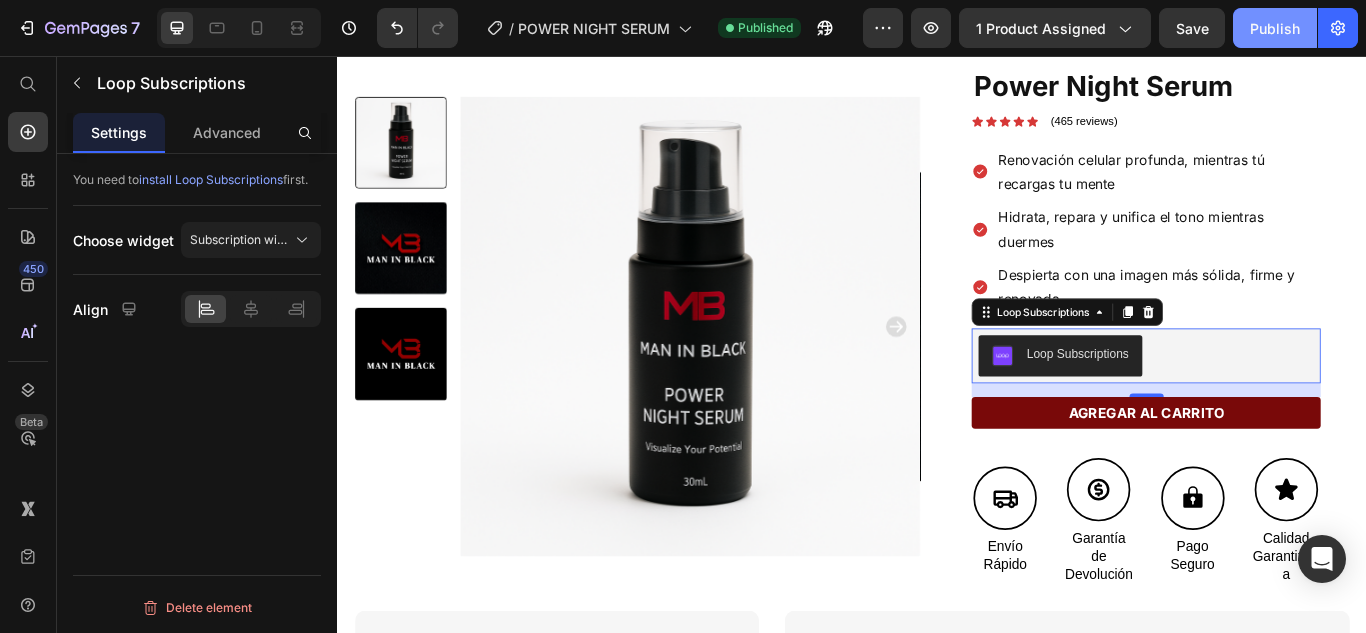 click on "Publish" at bounding box center [1275, 28] 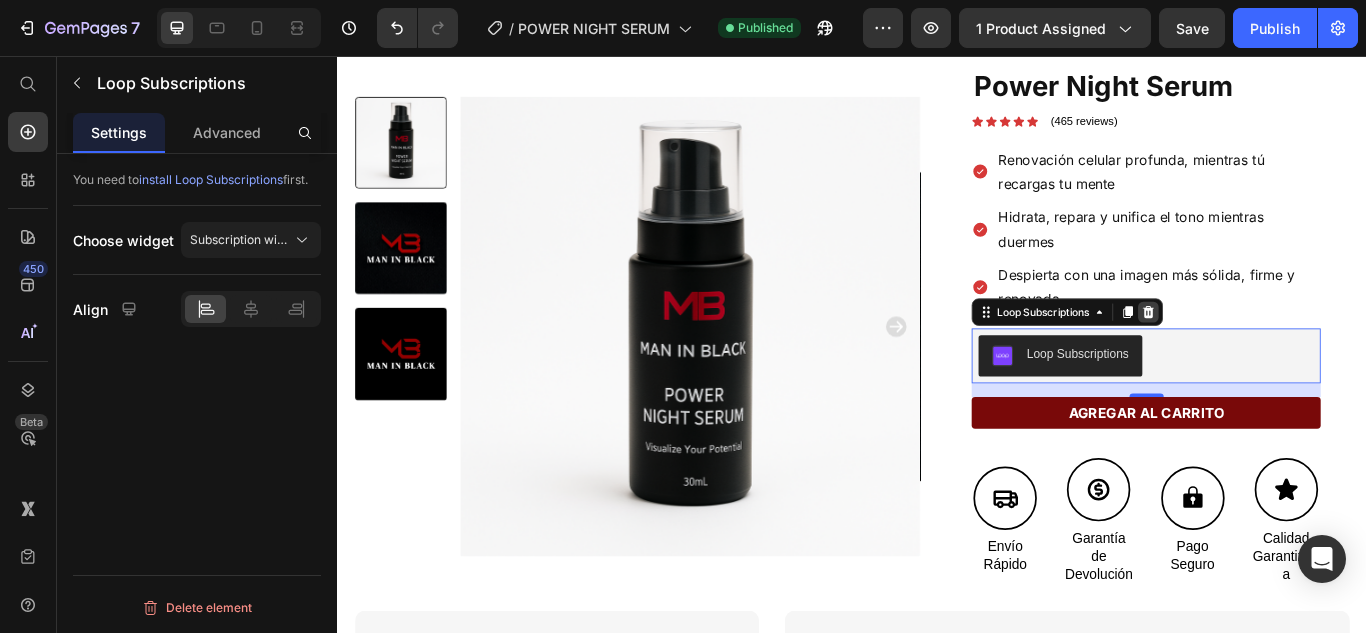 click 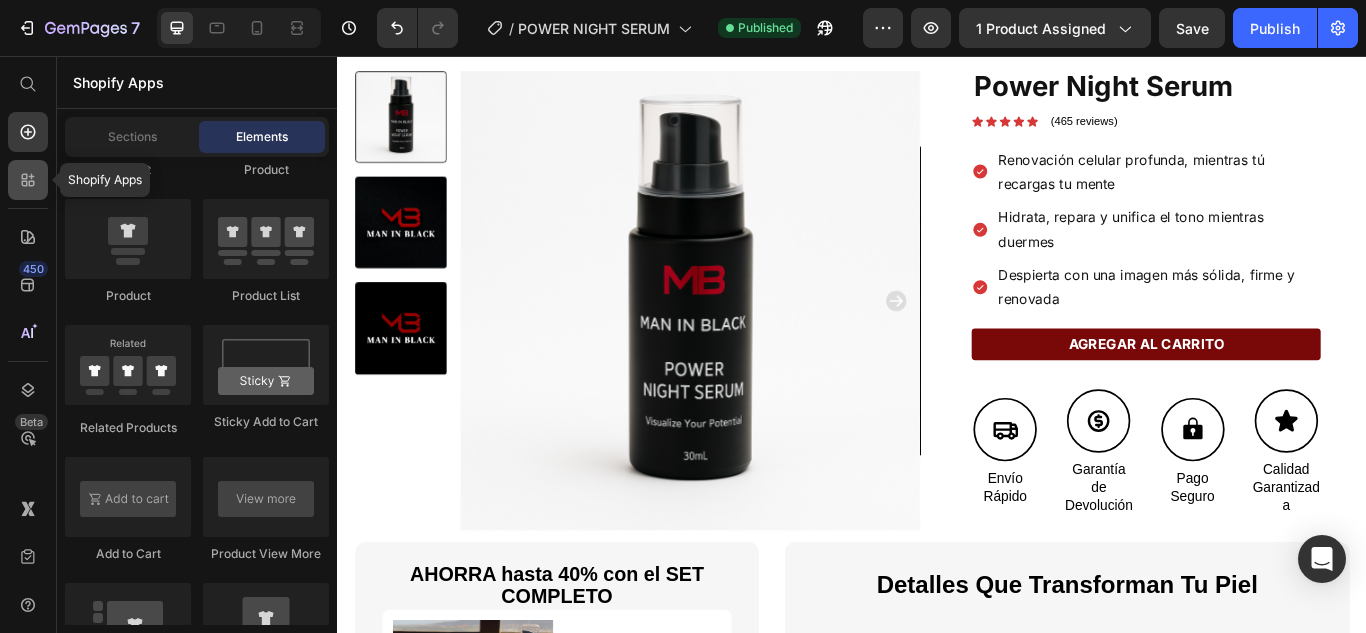 click 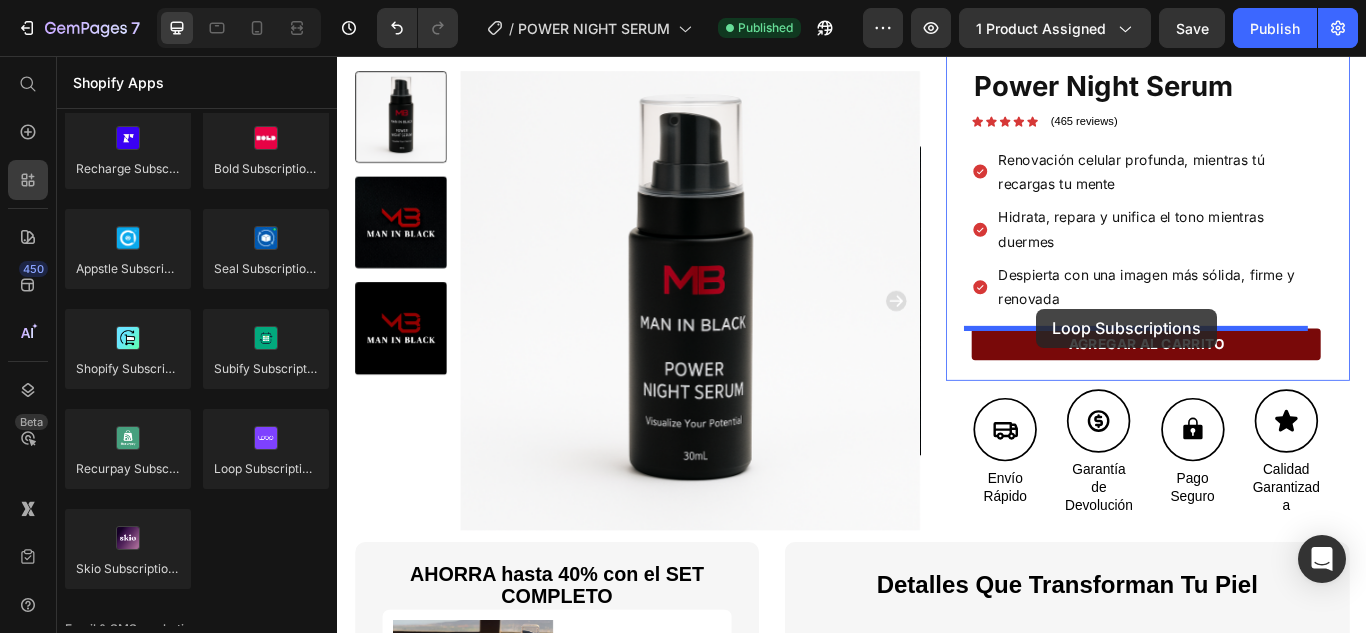 drag, startPoint x: 913, startPoint y: 366, endPoint x: 1152, endPoint y: 351, distance: 239.47025 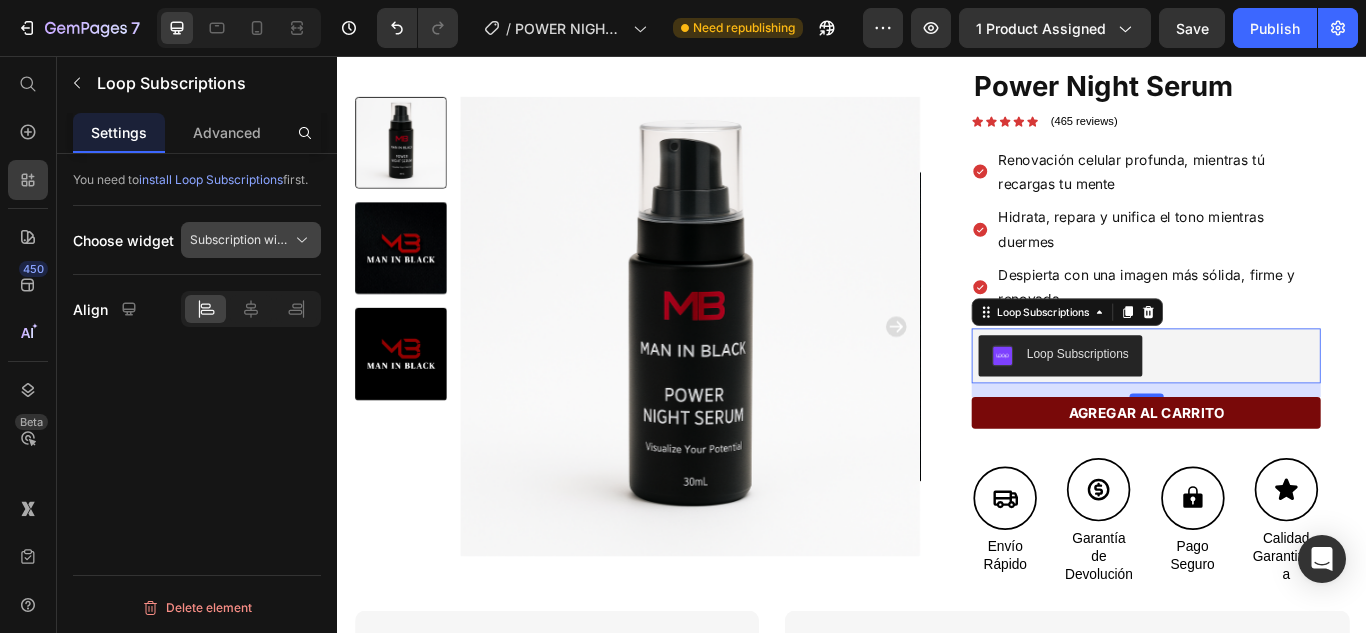 click on "Subscription widget" at bounding box center [239, 240] 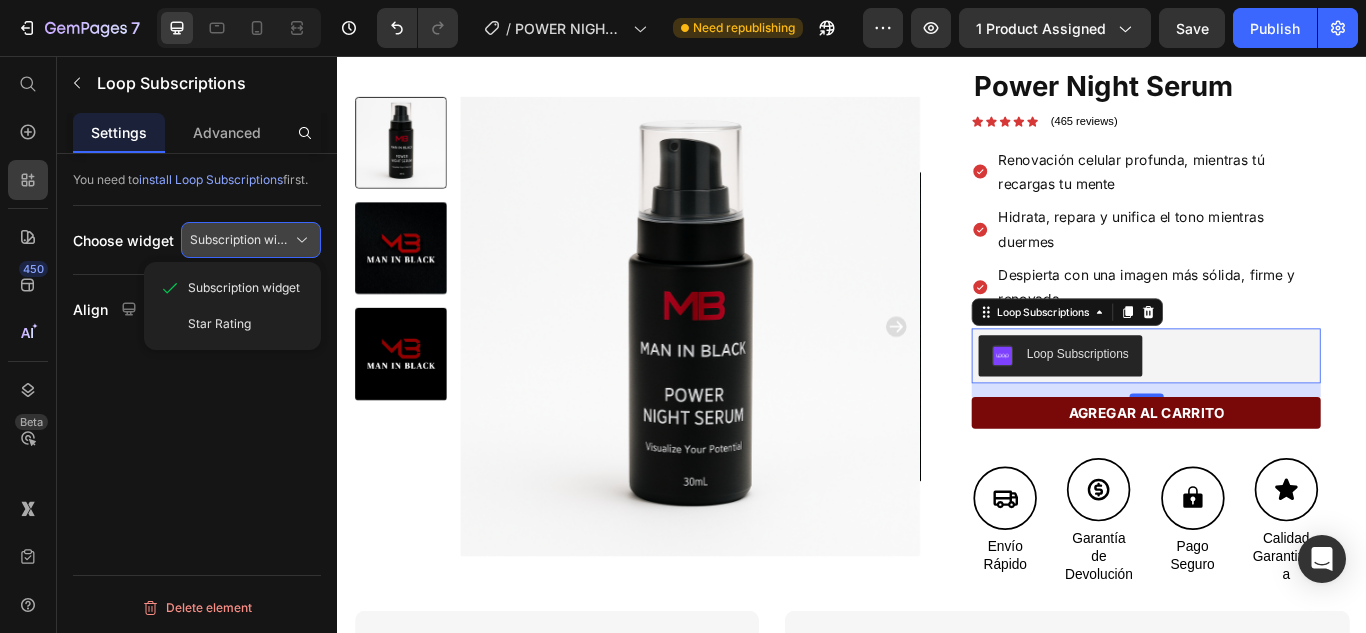 drag, startPoint x: 263, startPoint y: 244, endPoint x: 12, endPoint y: 197, distance: 255.36249 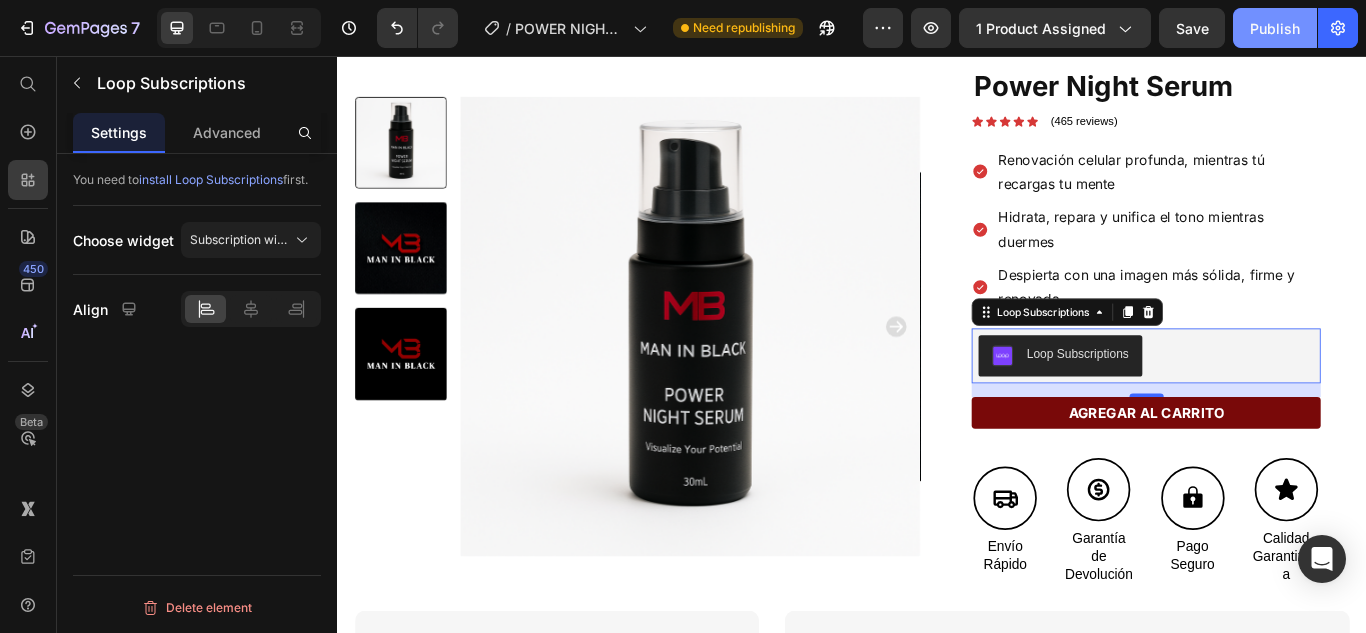 click on "Publish" at bounding box center (1275, 28) 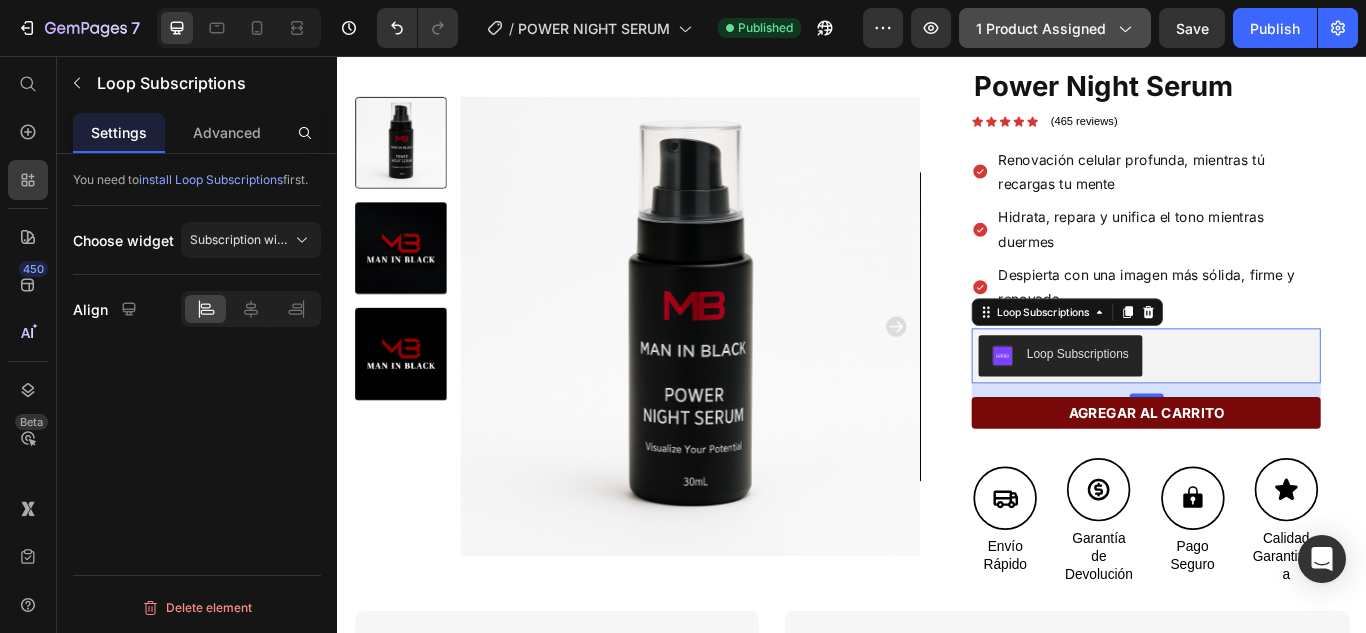 click 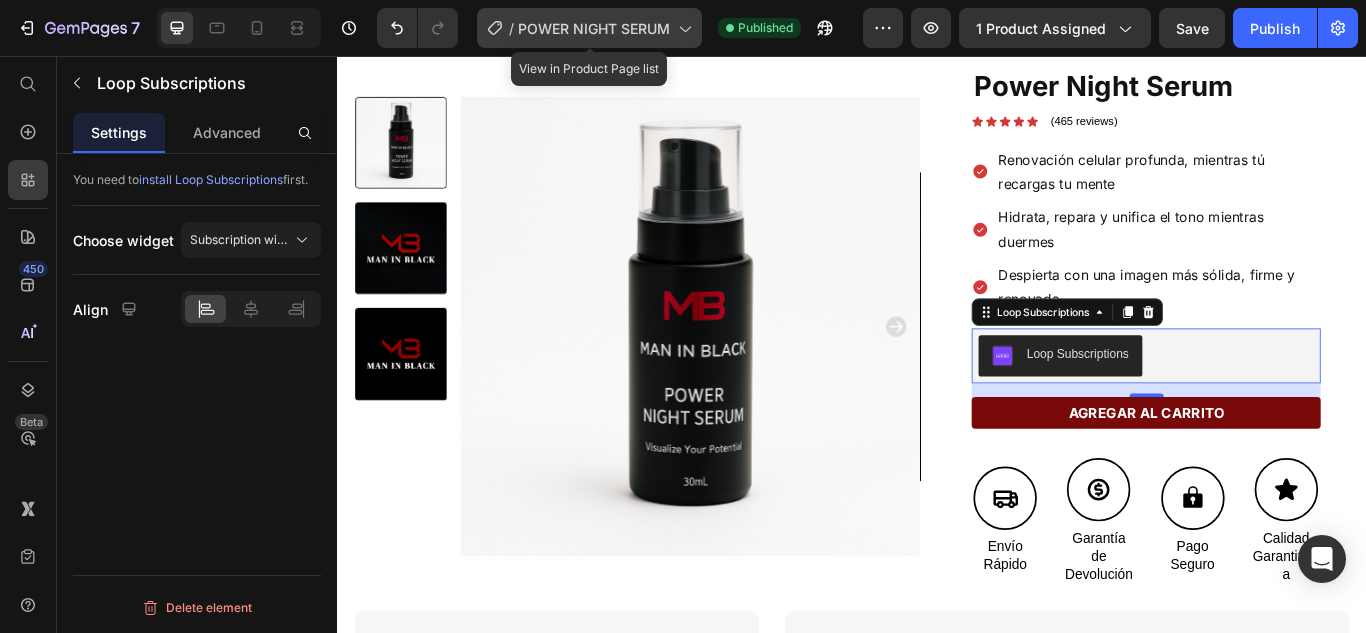 click on "POWER NIGHT SERUM" at bounding box center (594, 28) 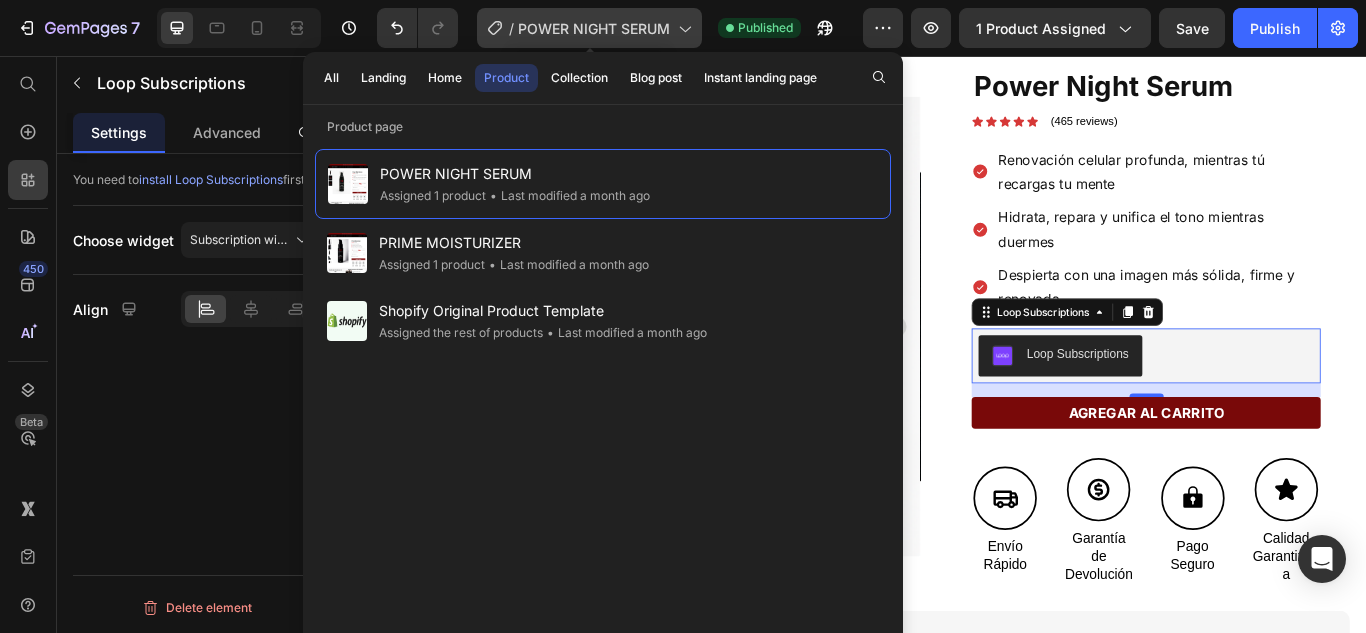 click on "POWER NIGHT SERUM" at bounding box center (594, 28) 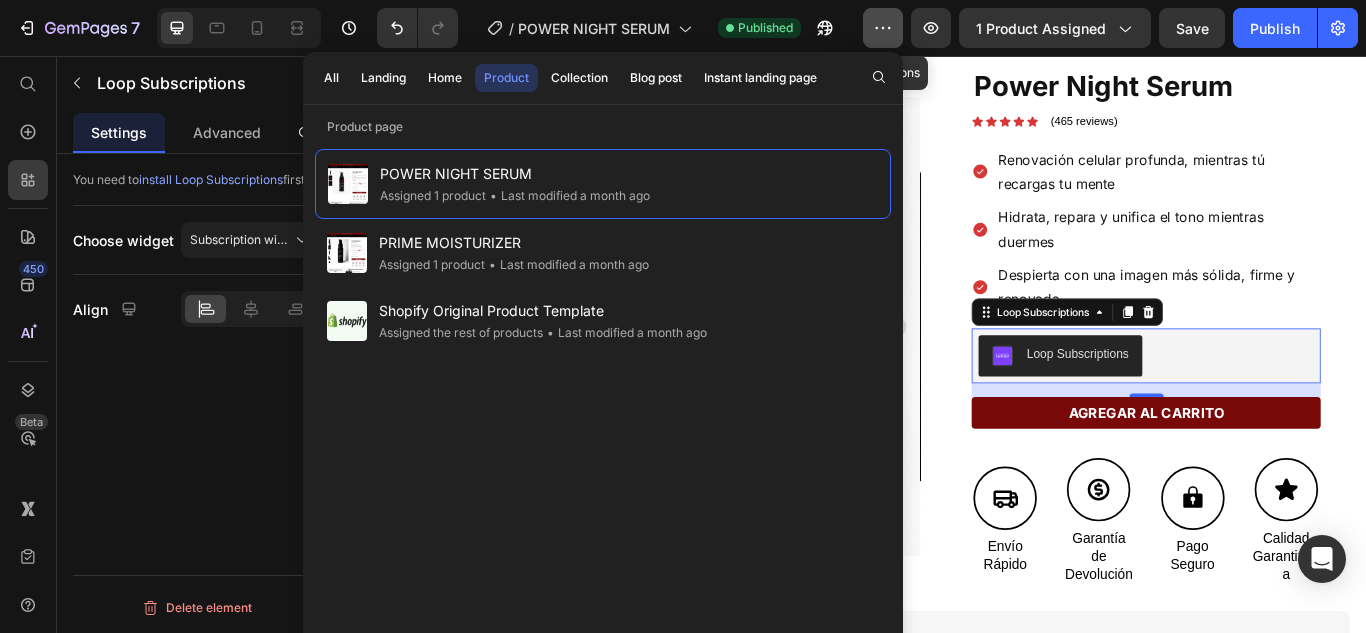 click 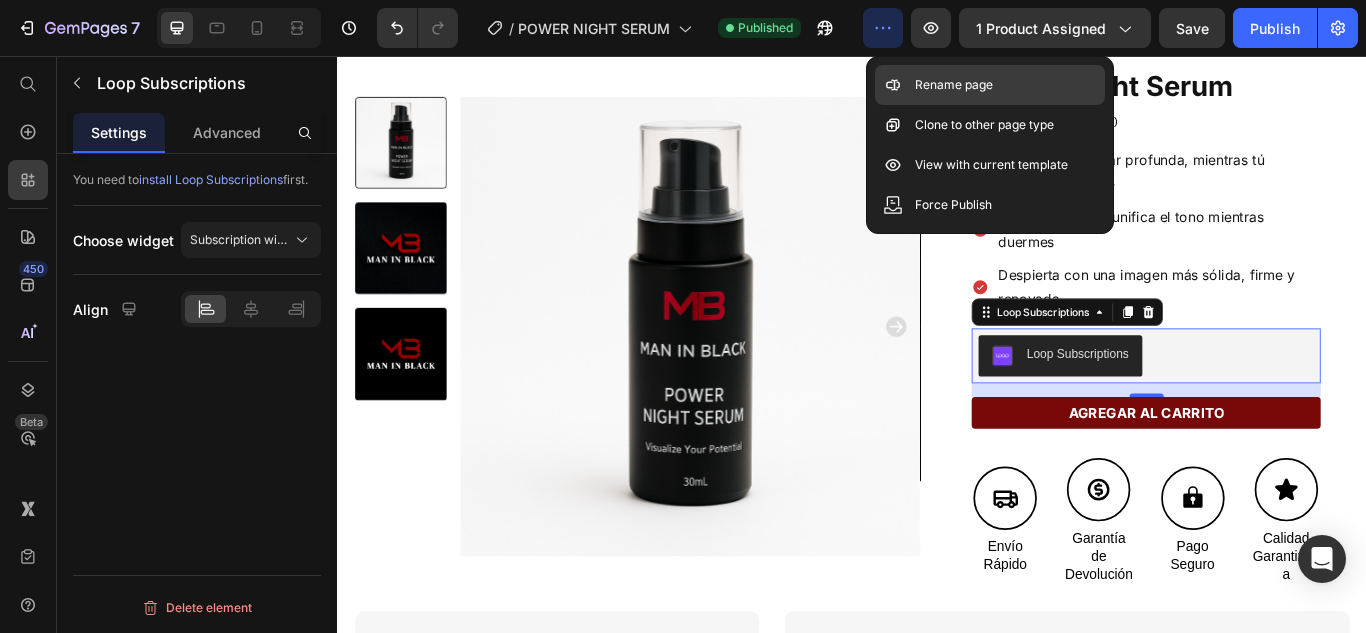 click on "Rename page" 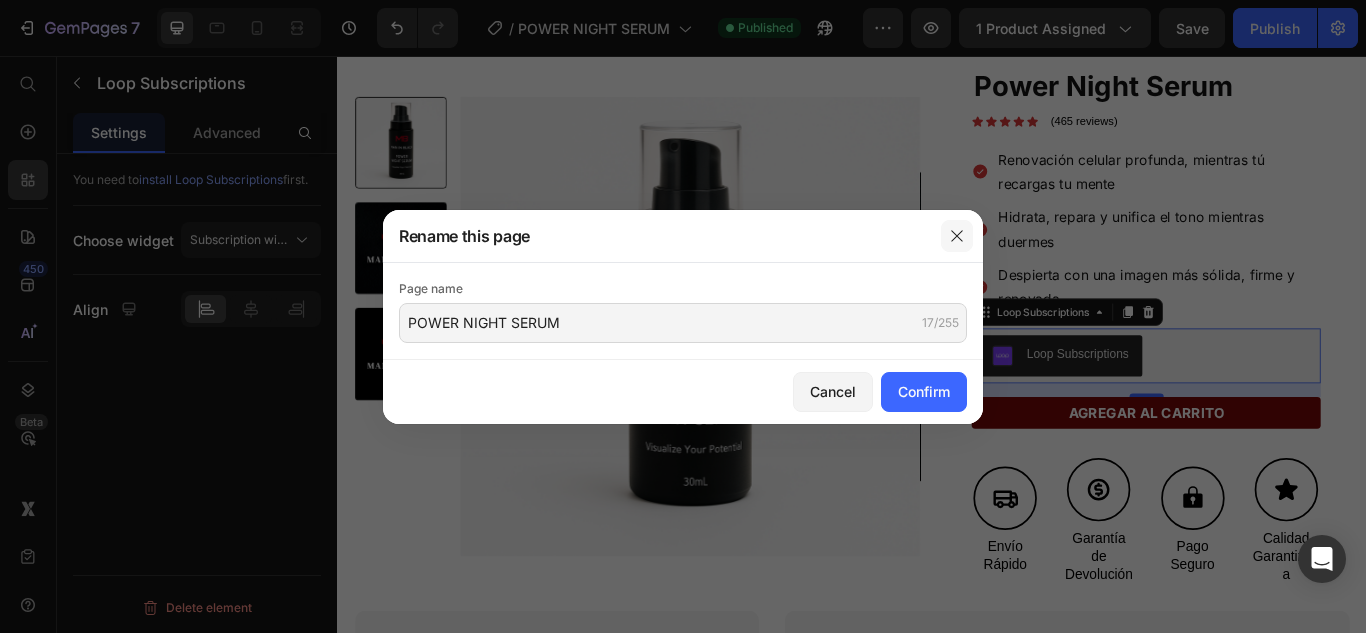 click at bounding box center [957, 236] 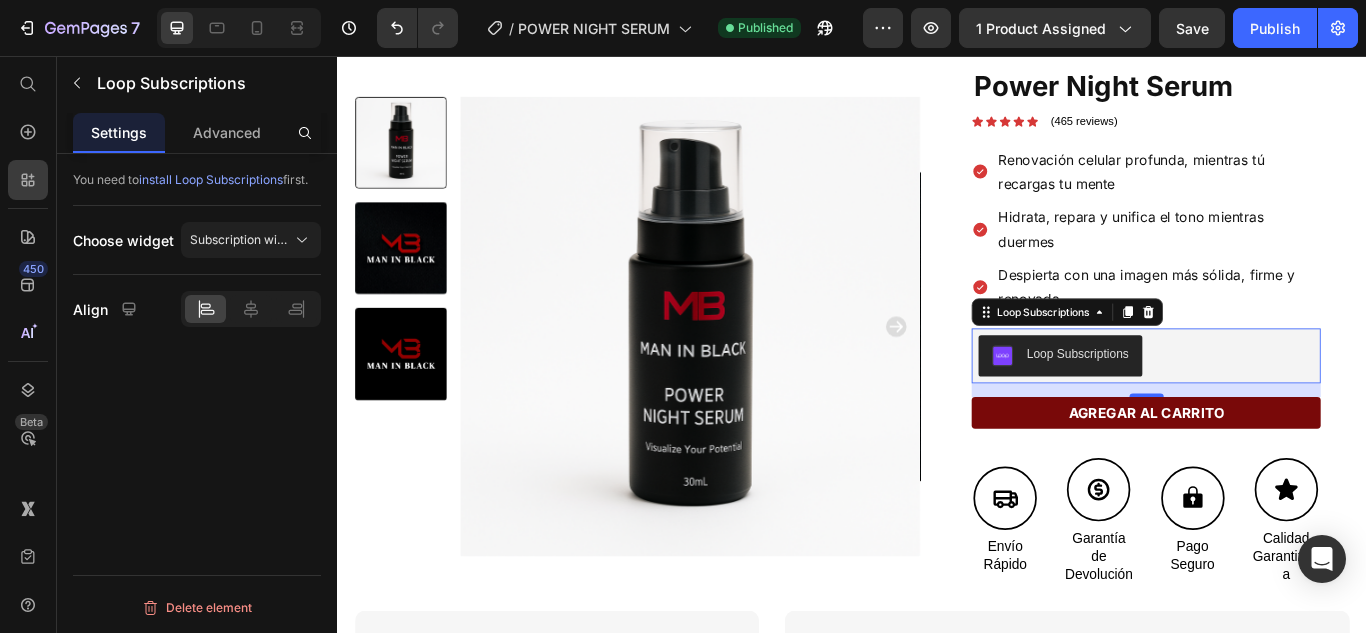 click on "7  Version history  /  POWER NIGHT SERUM Published Preview 1 product assigned  Save   Publish" 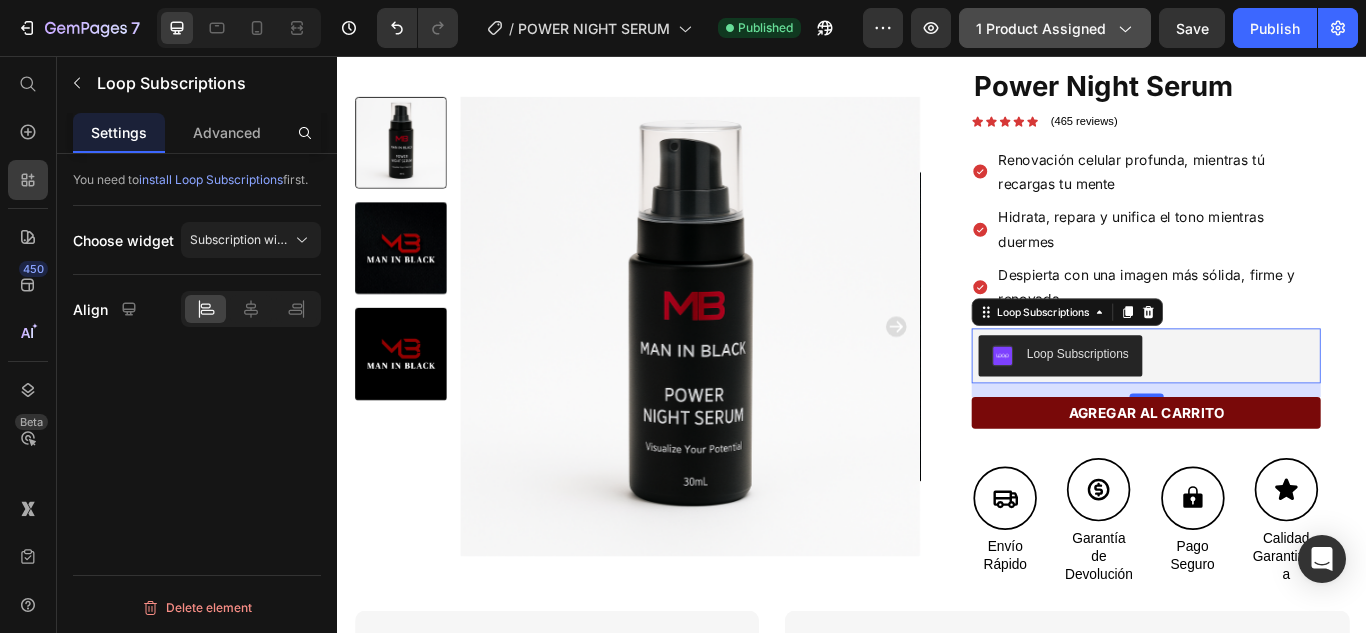 click on "1 product assigned" 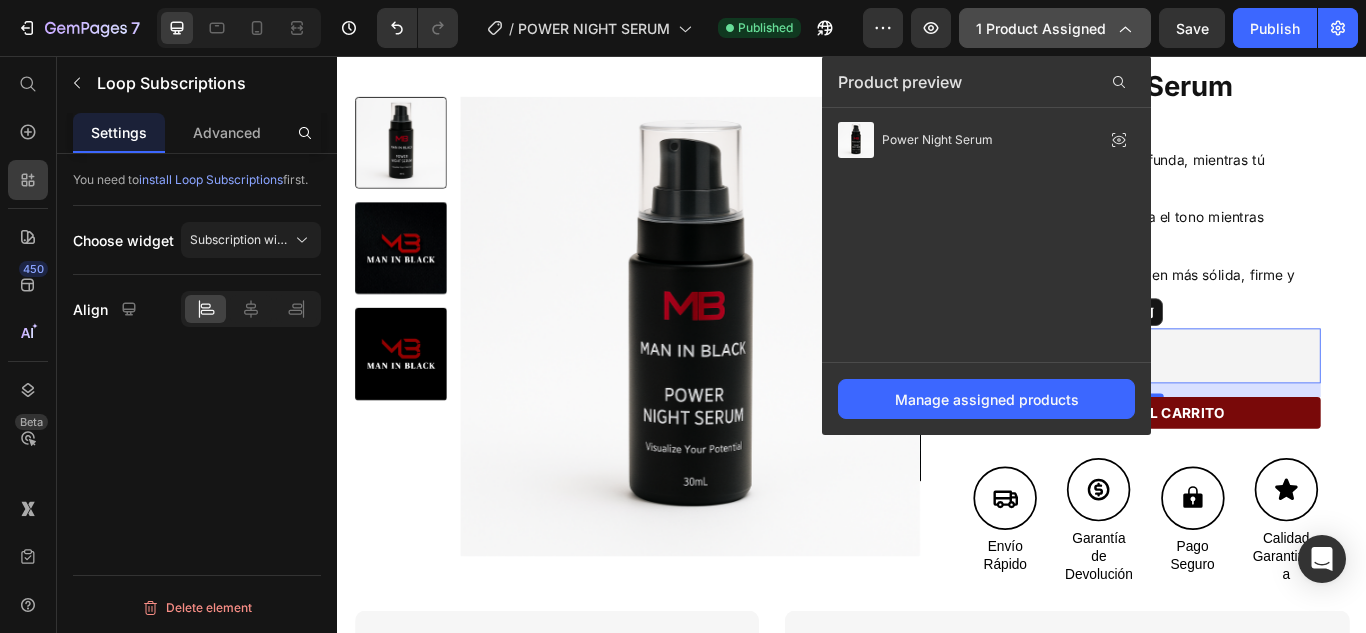 drag, startPoint x: 1070, startPoint y: 31, endPoint x: 1020, endPoint y: 29, distance: 50.039986 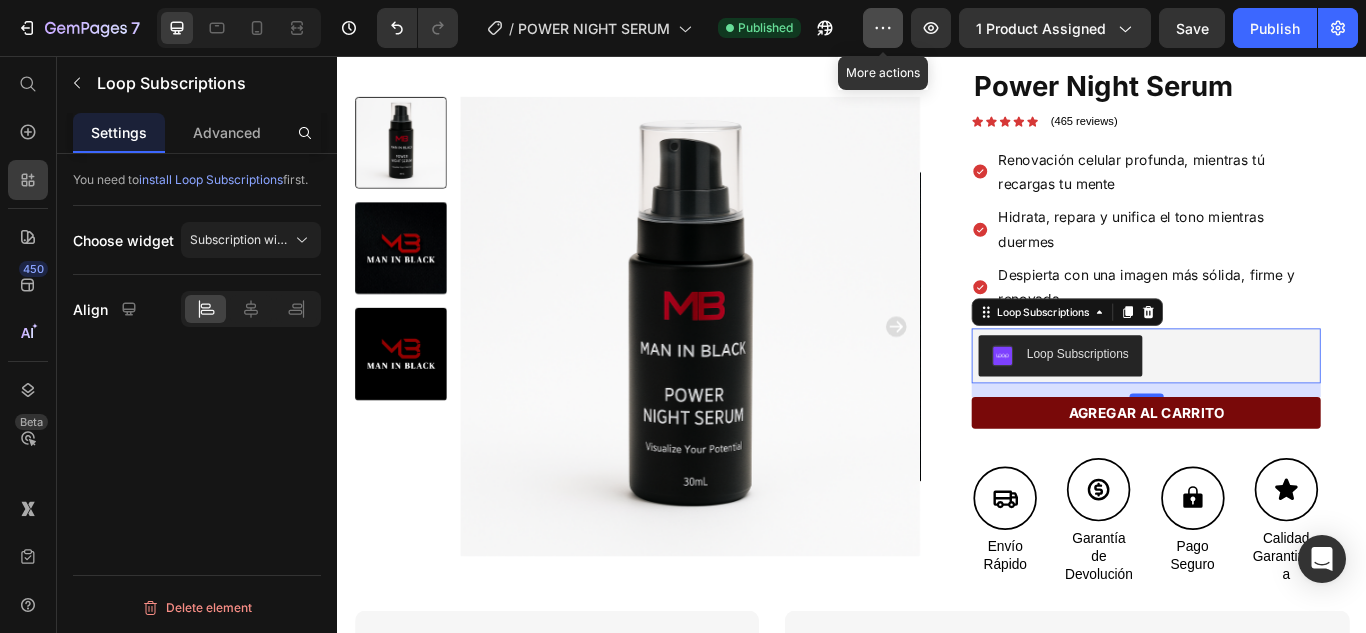 click 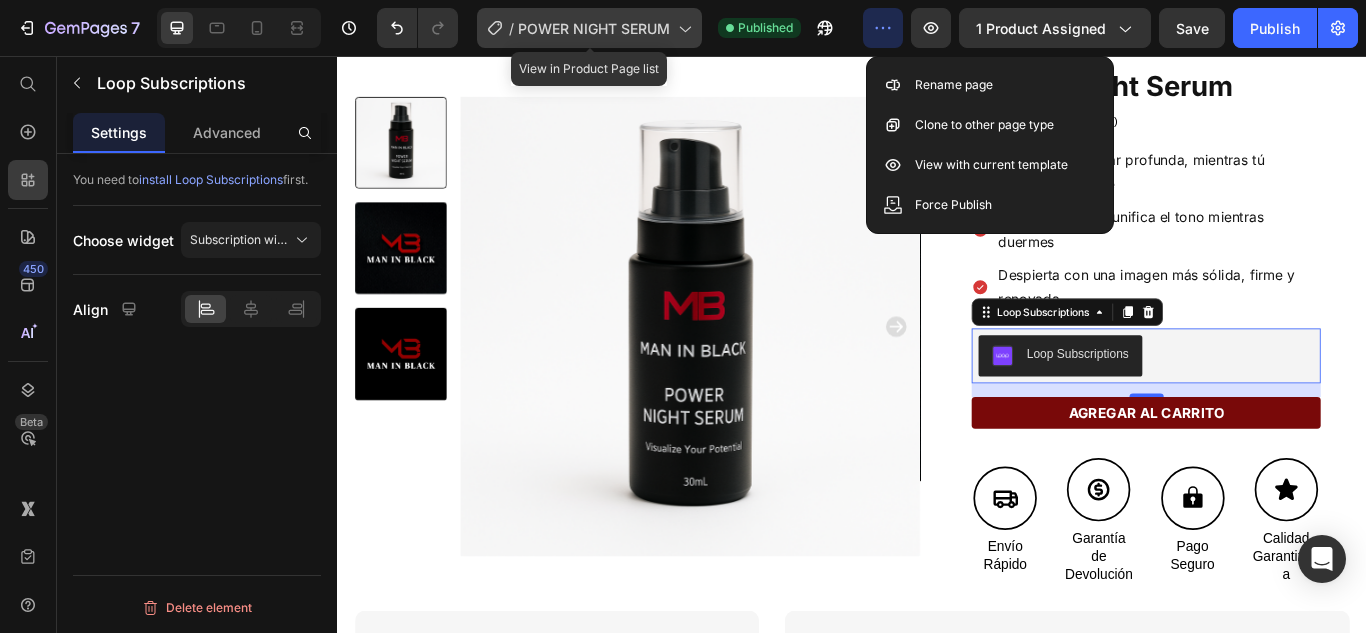 click on "POWER NIGHT SERUM" at bounding box center (594, 28) 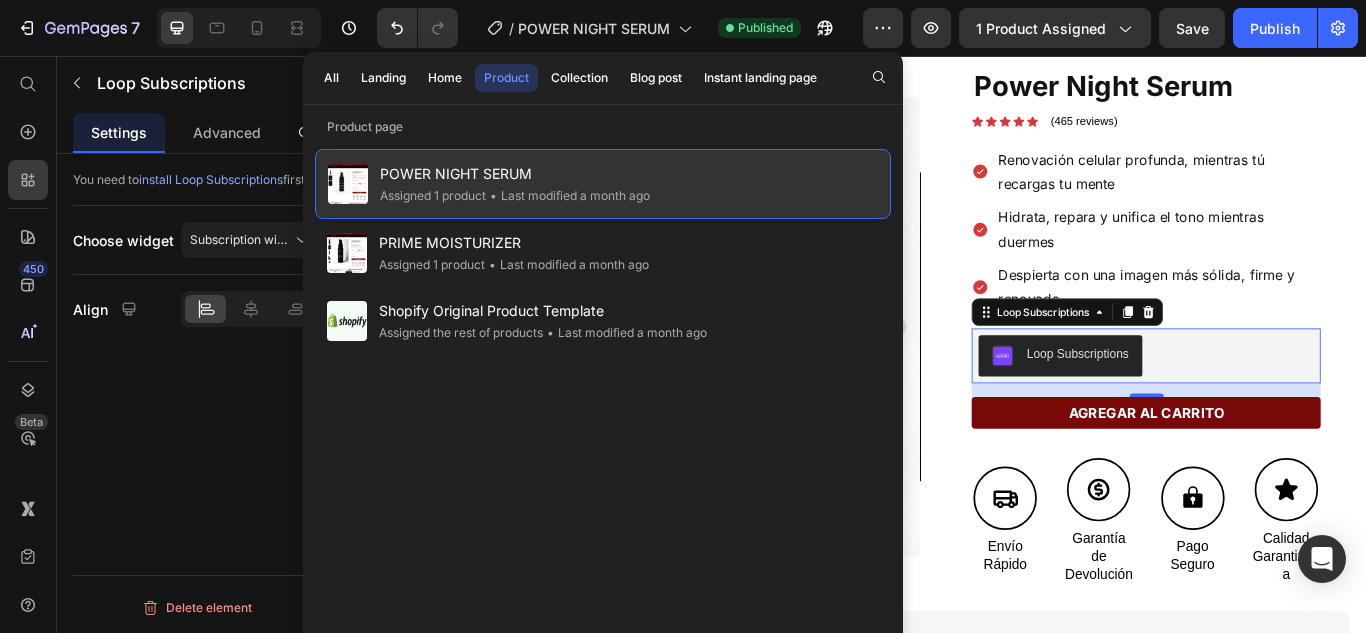 click on "POWER NIGHT SERUM" at bounding box center [515, 174] 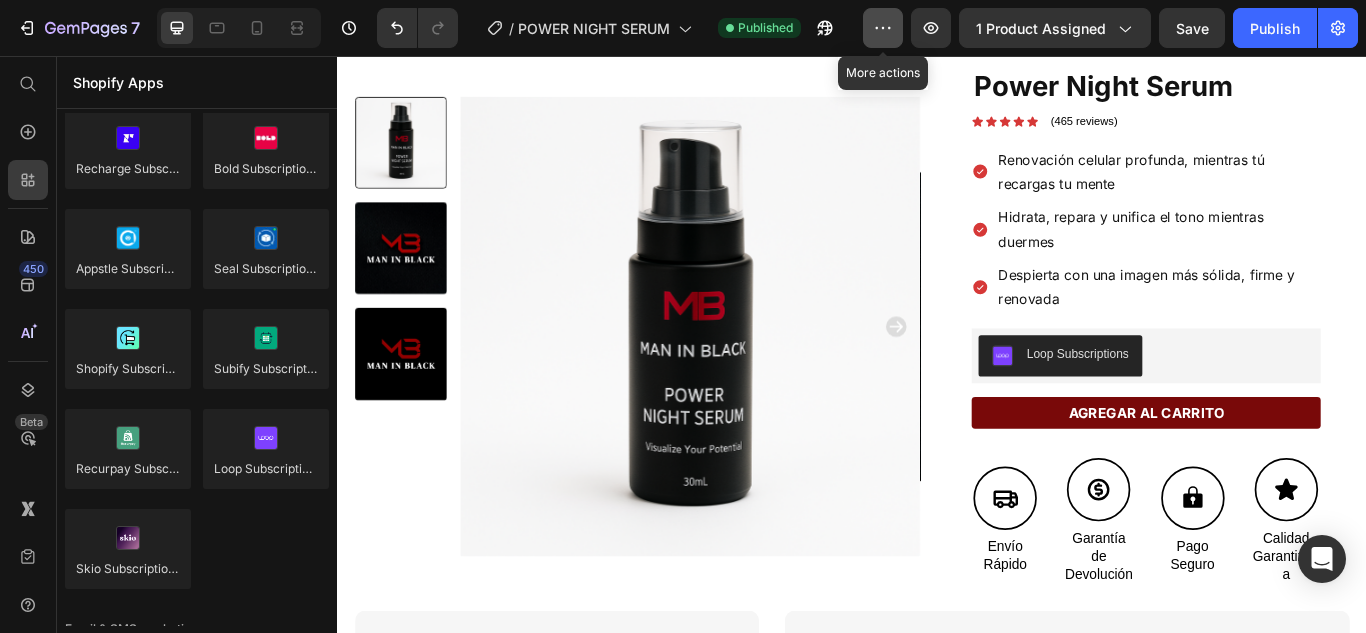 click 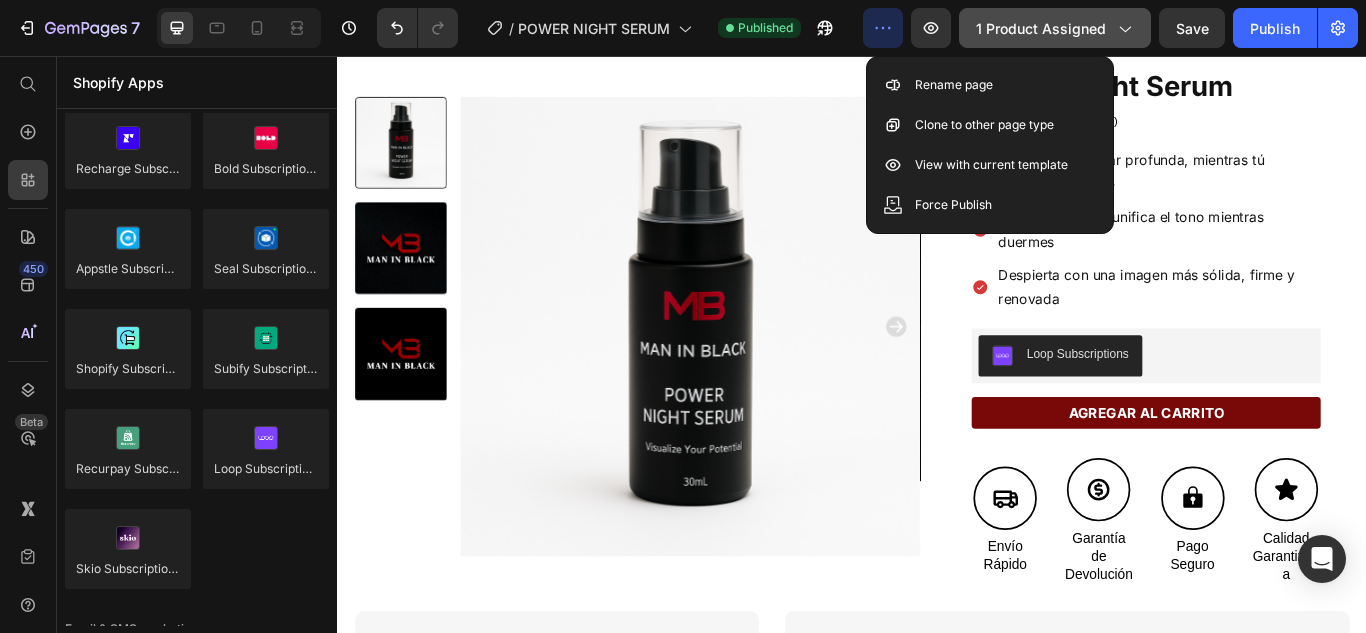 click on "1 product assigned" 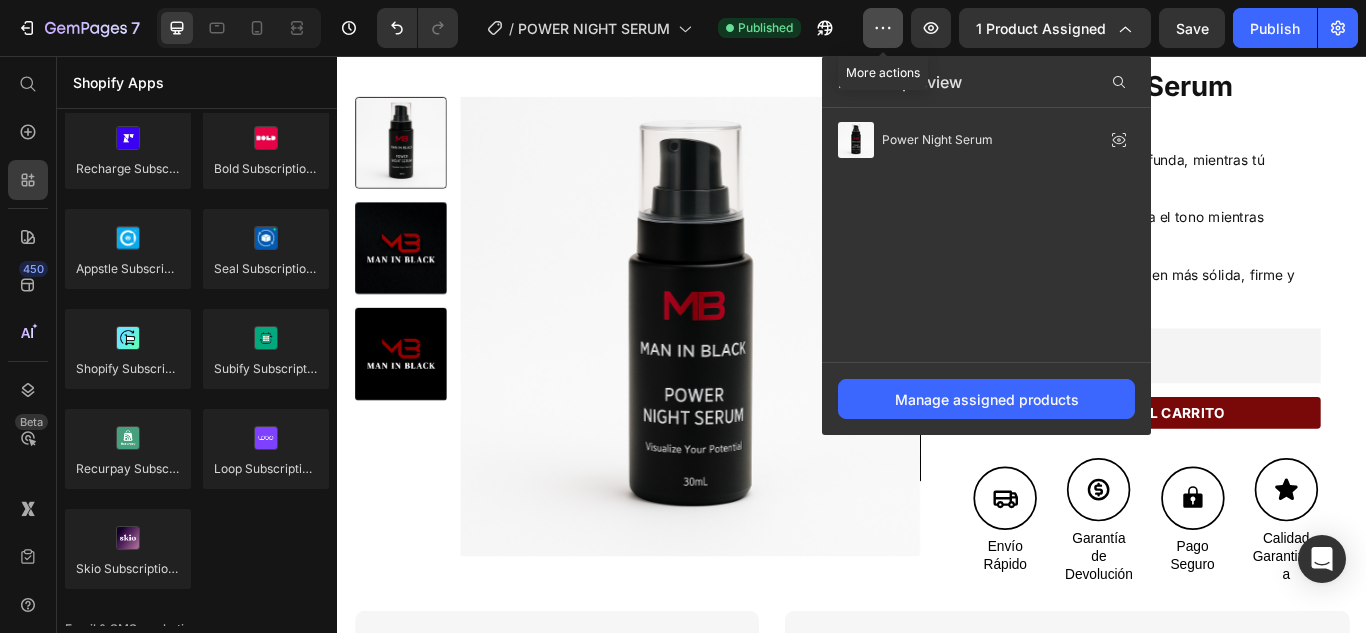 click 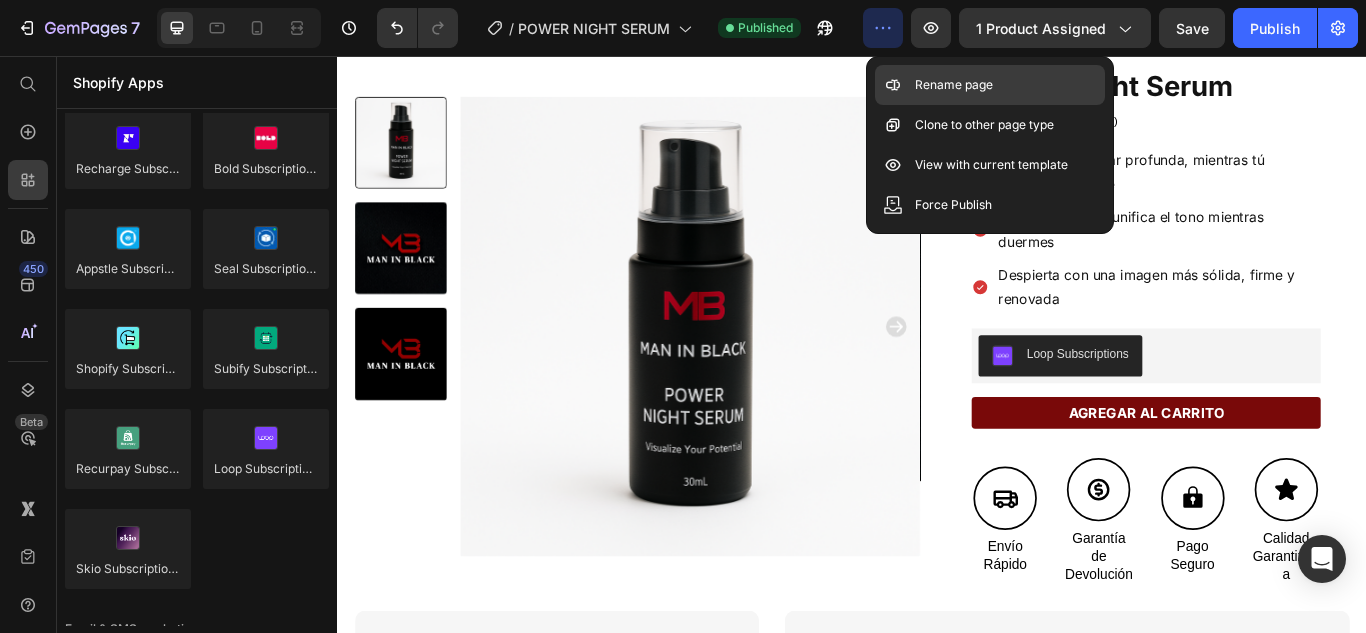click on "Rename page" at bounding box center (954, 85) 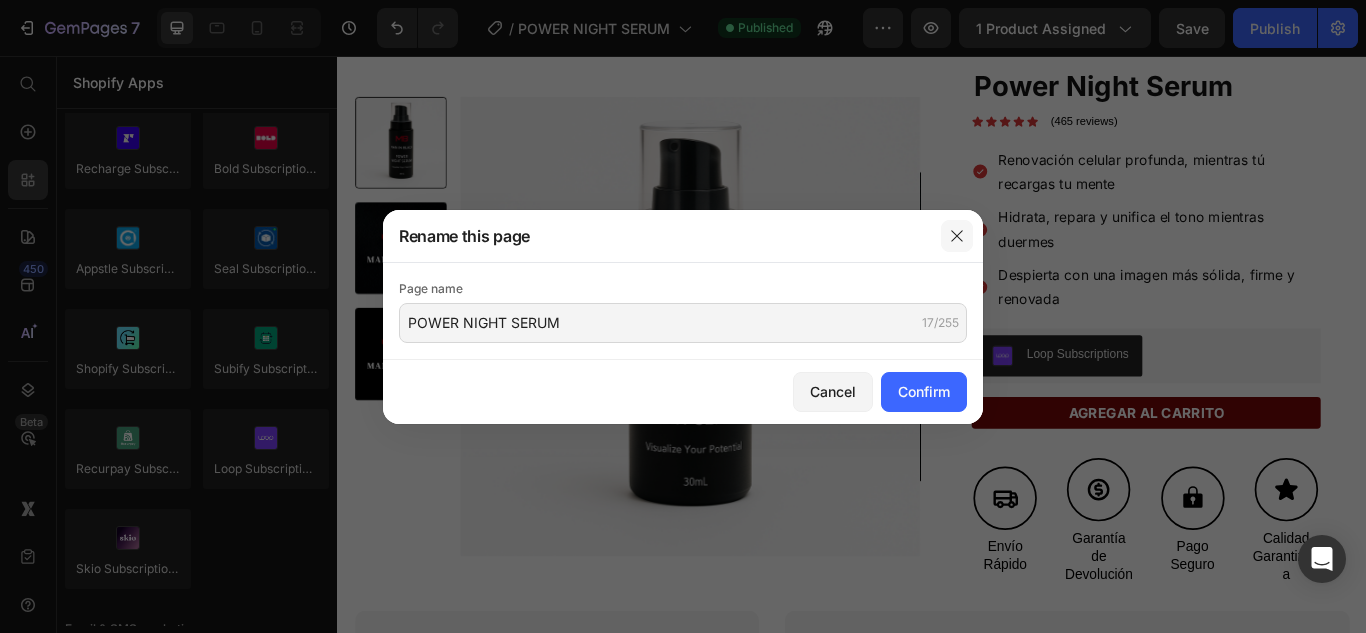 click at bounding box center (957, 236) 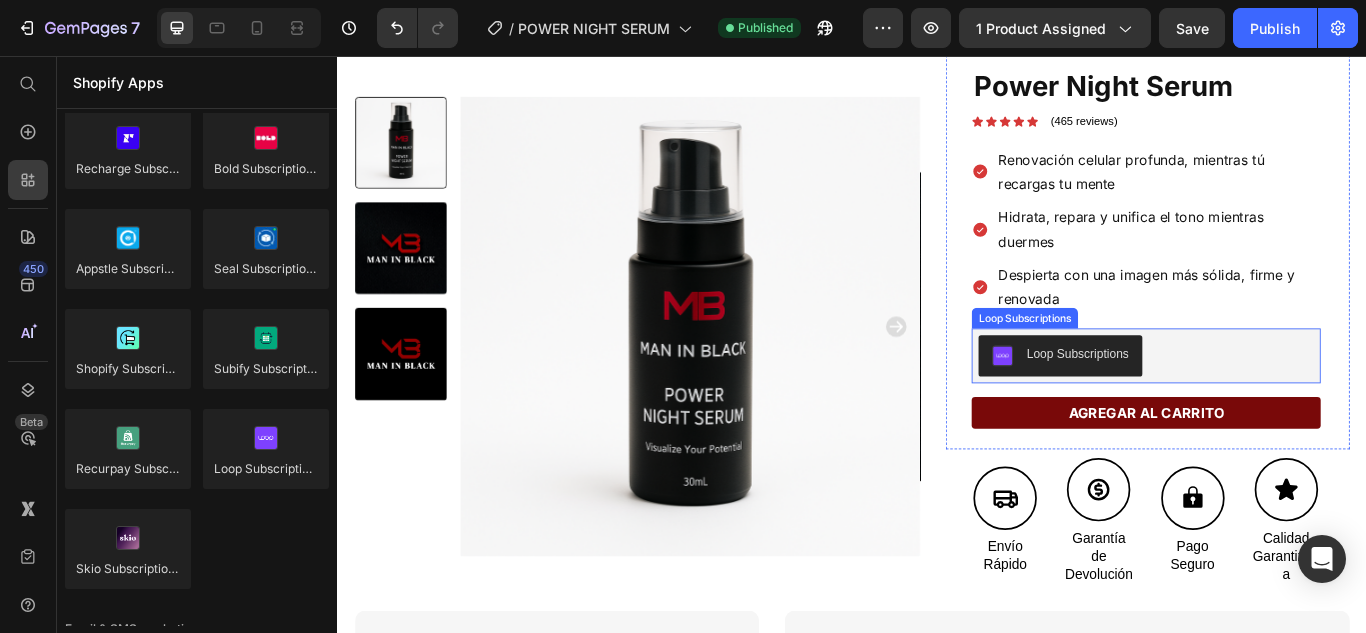 drag, startPoint x: 1300, startPoint y: 396, endPoint x: 1185, endPoint y: 366, distance: 118.84864 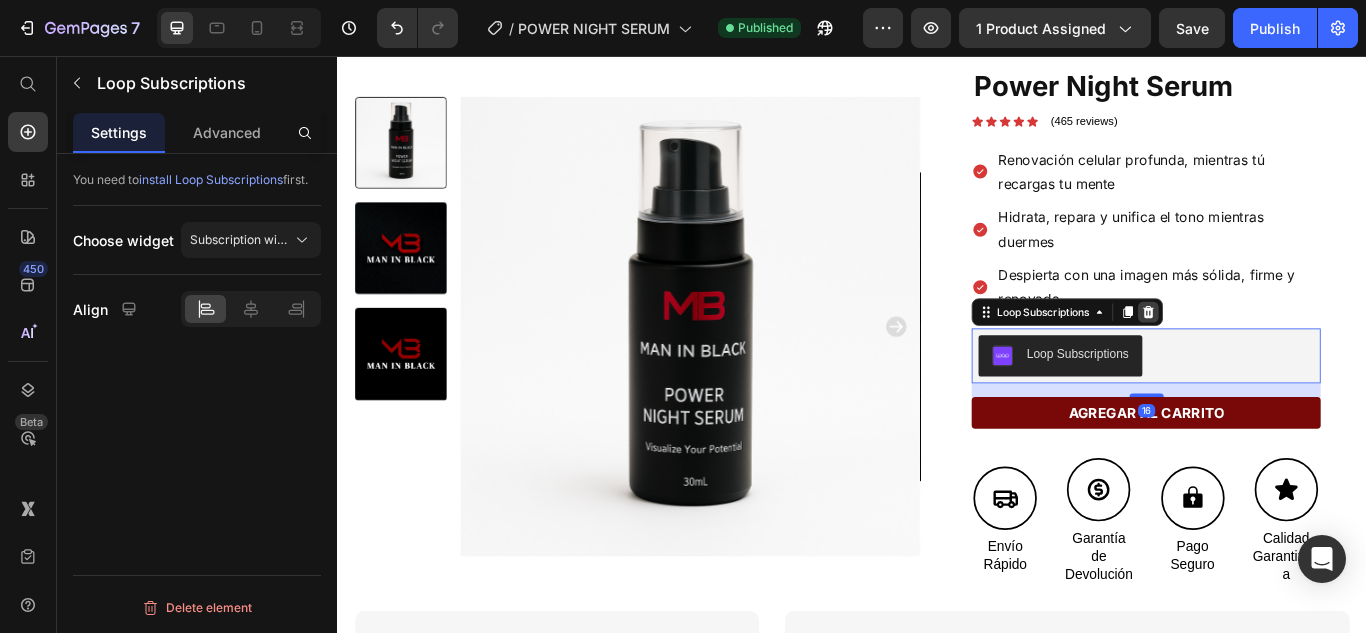 click 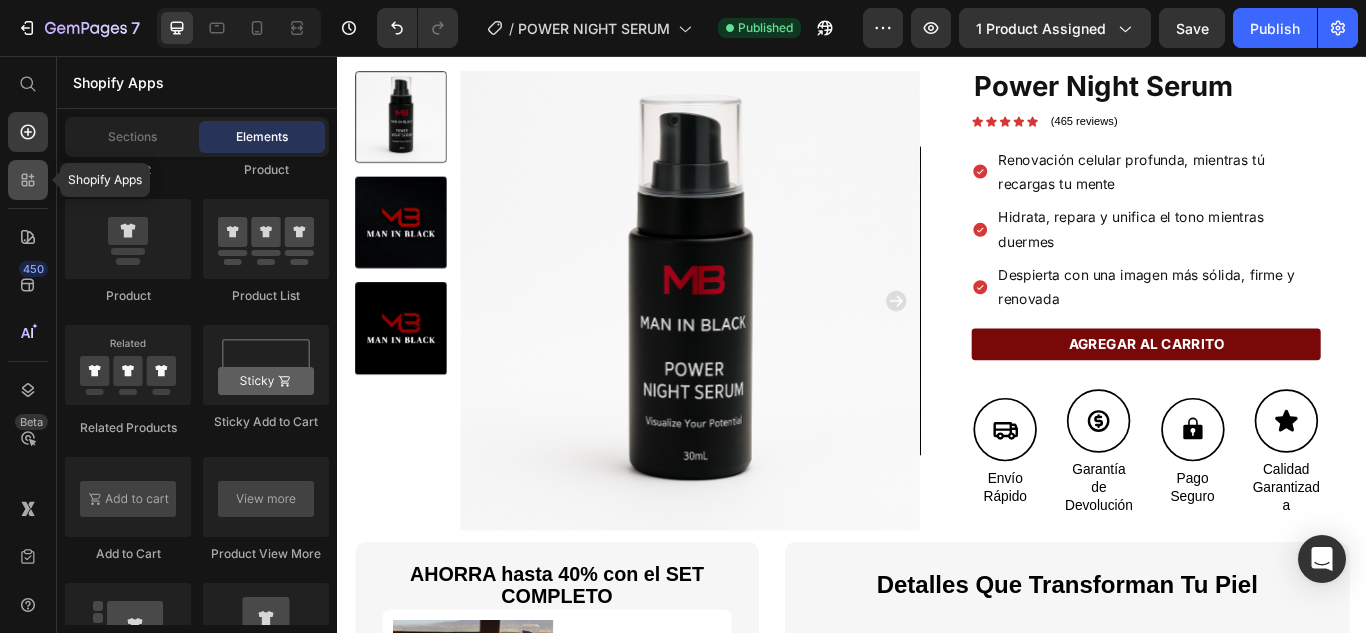 click 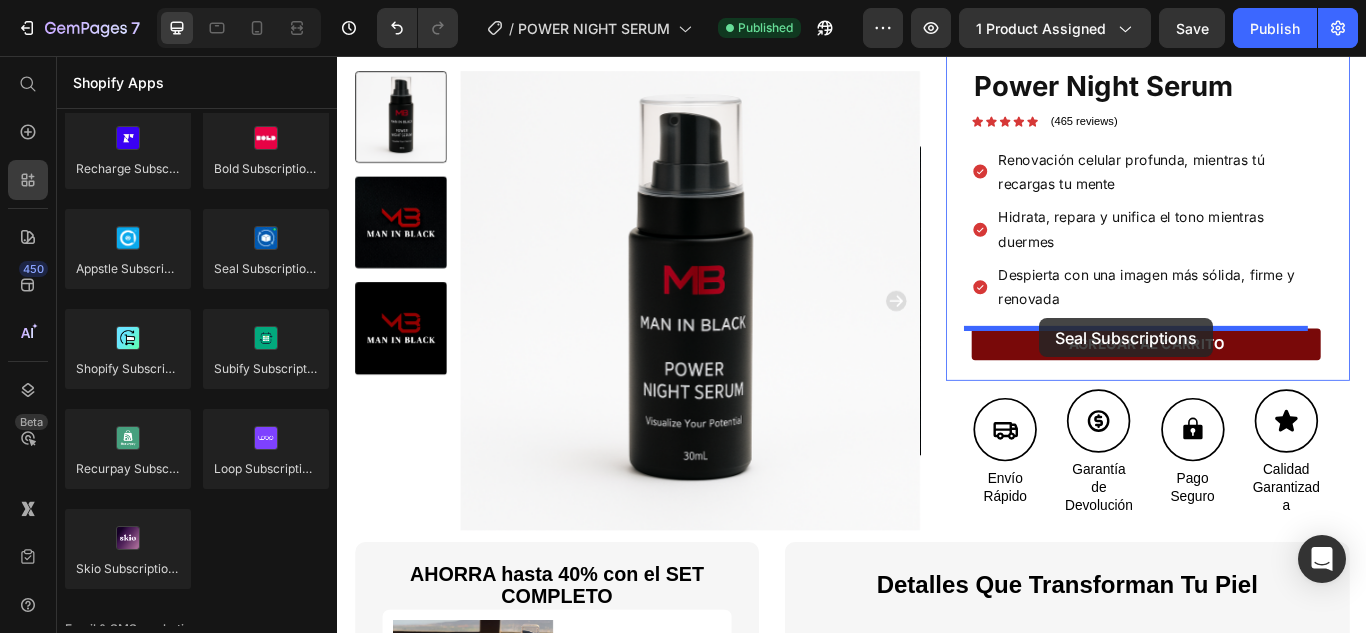 drag, startPoint x: 1130, startPoint y: 387, endPoint x: 1156, endPoint y: 362, distance: 36.069378 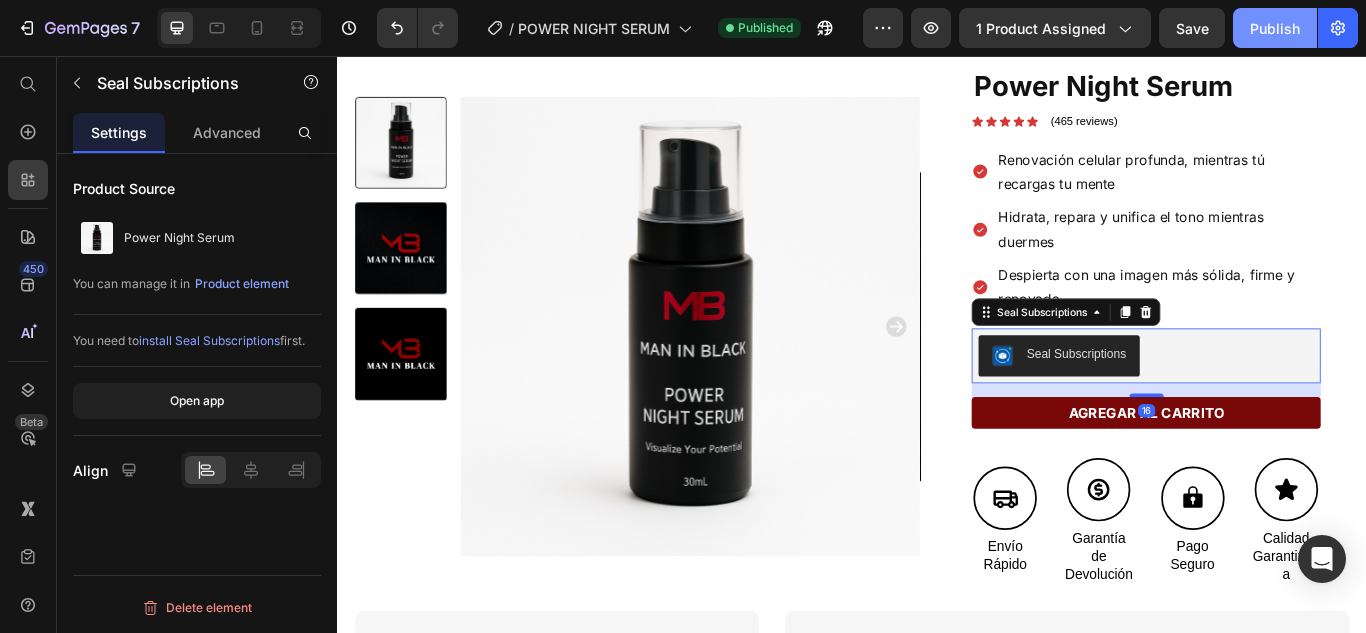 click on "Publish" 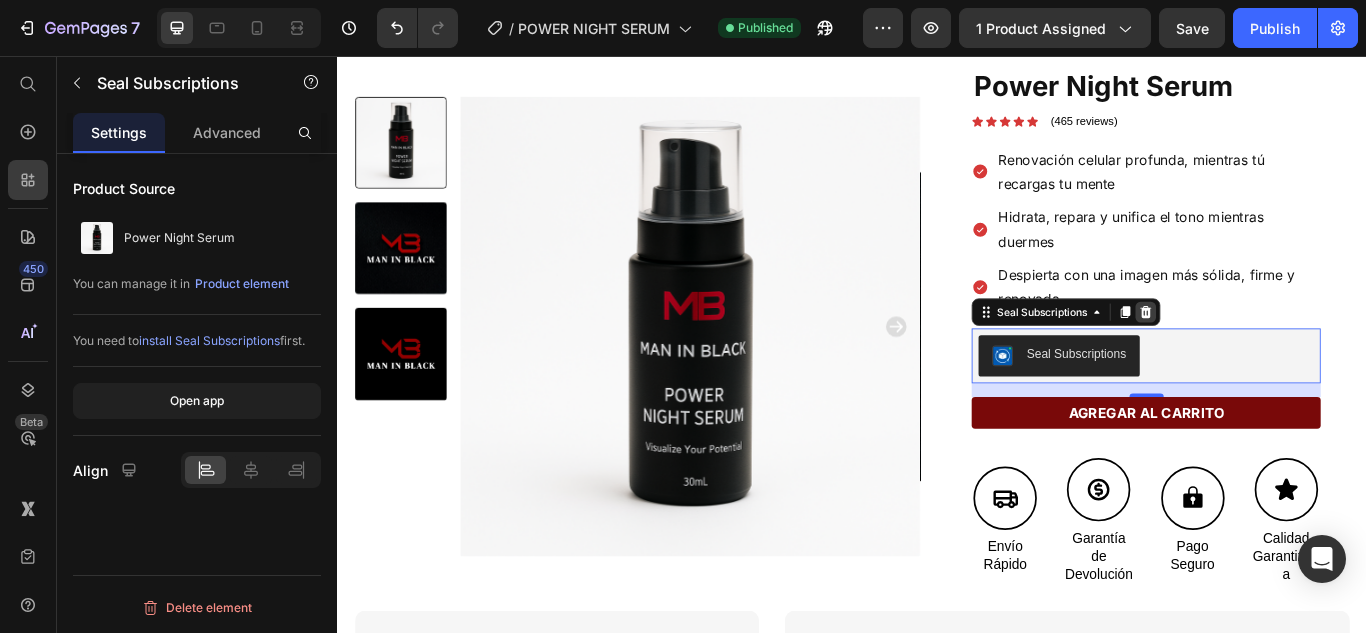 click 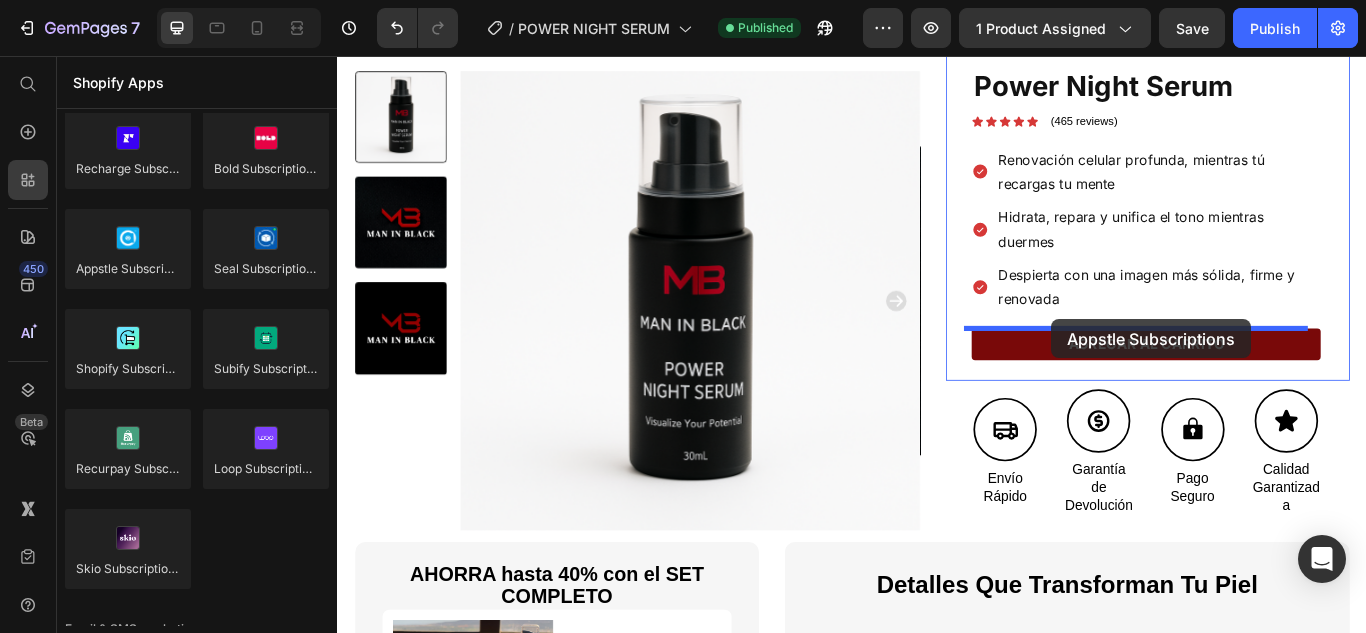 drag, startPoint x: 519, startPoint y: 322, endPoint x: 1170, endPoint y: 365, distance: 652.4186 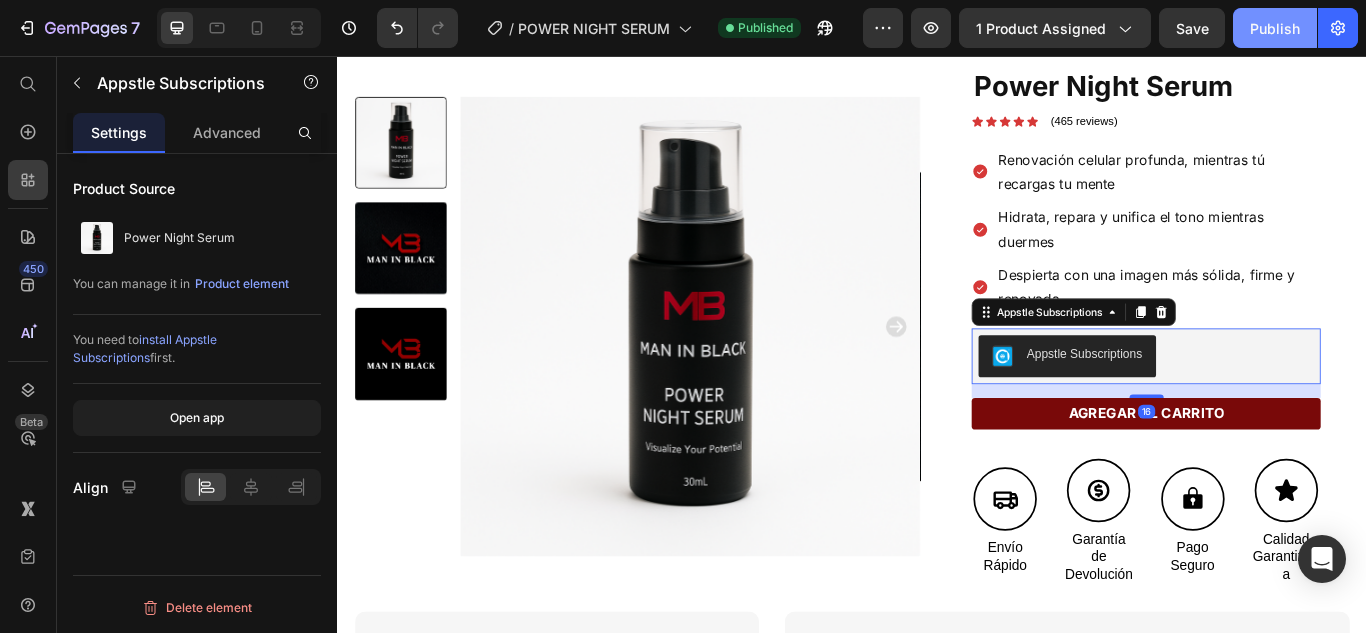 click on "Publish" 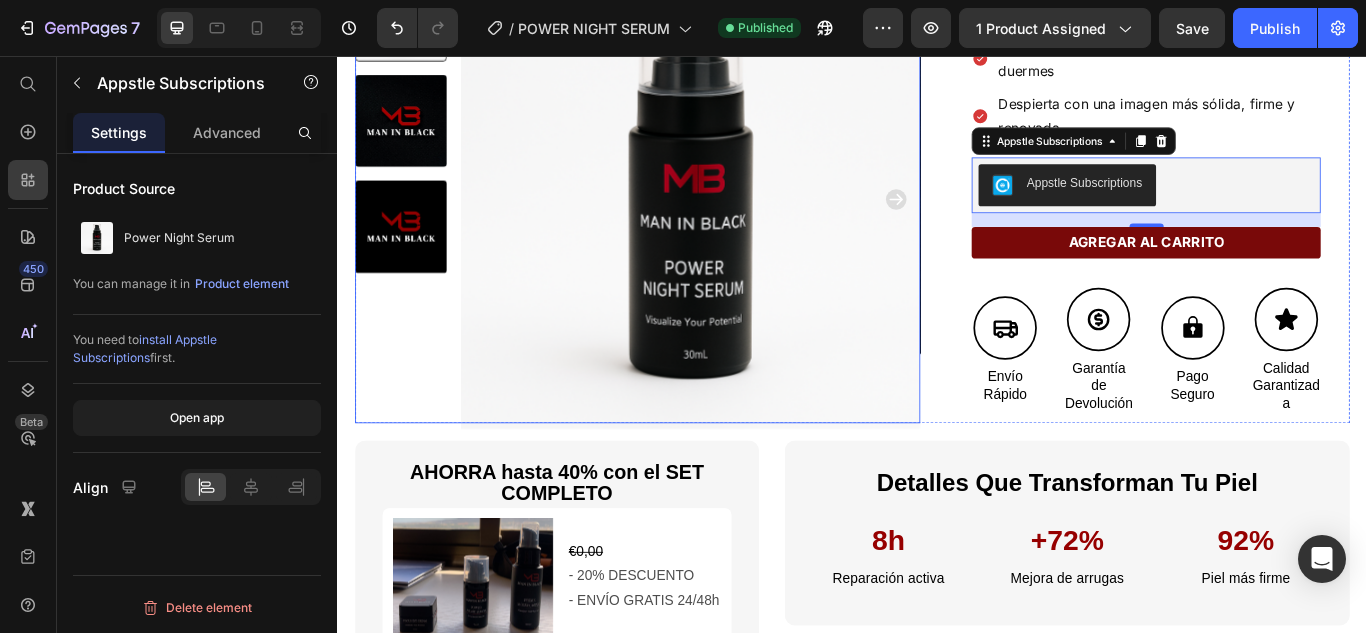 scroll, scrollTop: 0, scrollLeft: 0, axis: both 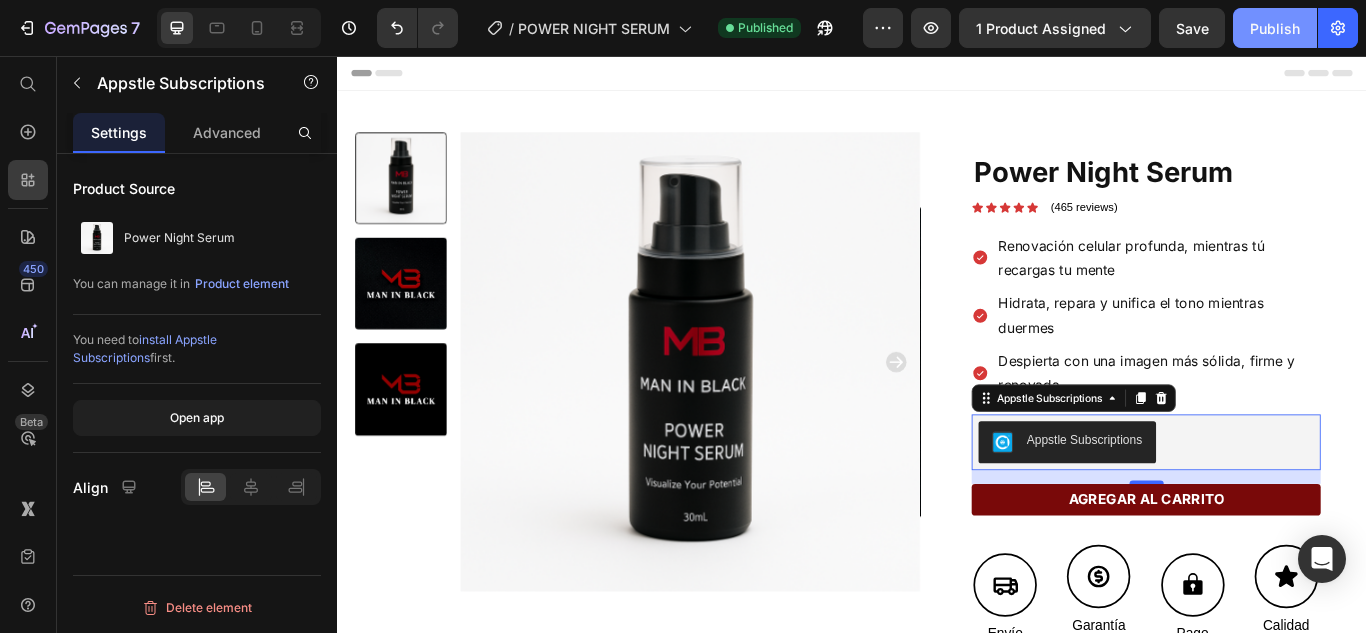 click on "Publish" at bounding box center [1275, 28] 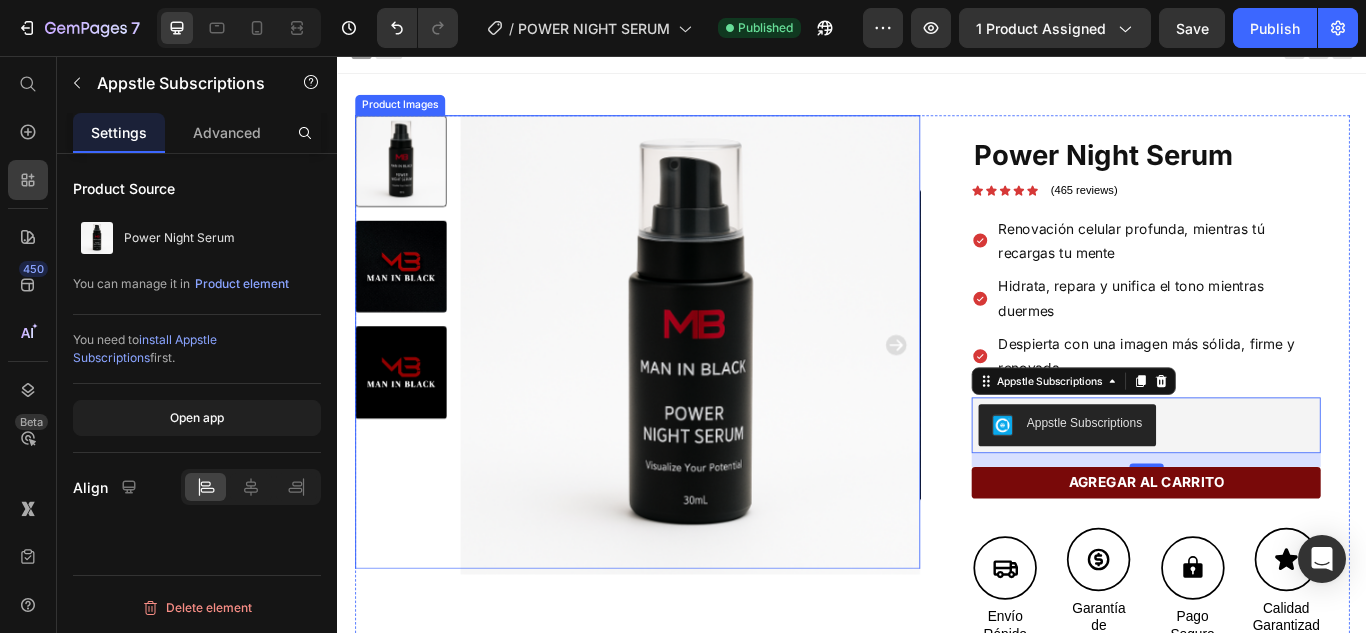 scroll, scrollTop: 0, scrollLeft: 0, axis: both 